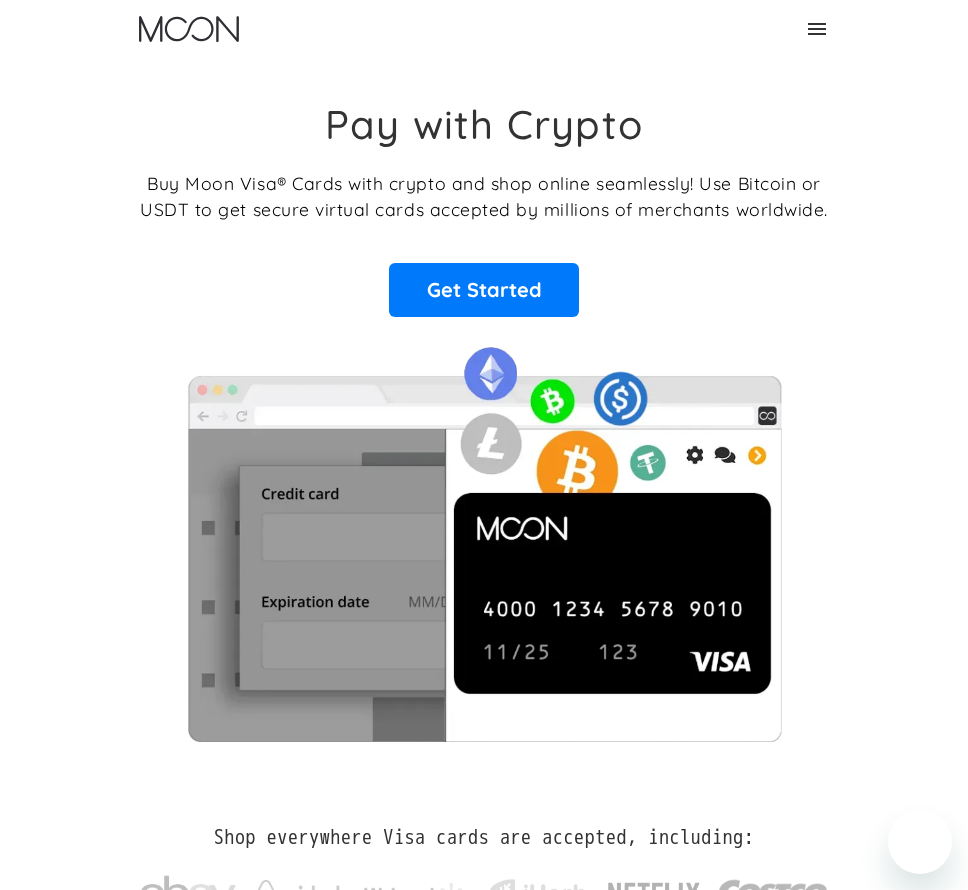 scroll, scrollTop: 0, scrollLeft: 0, axis: both 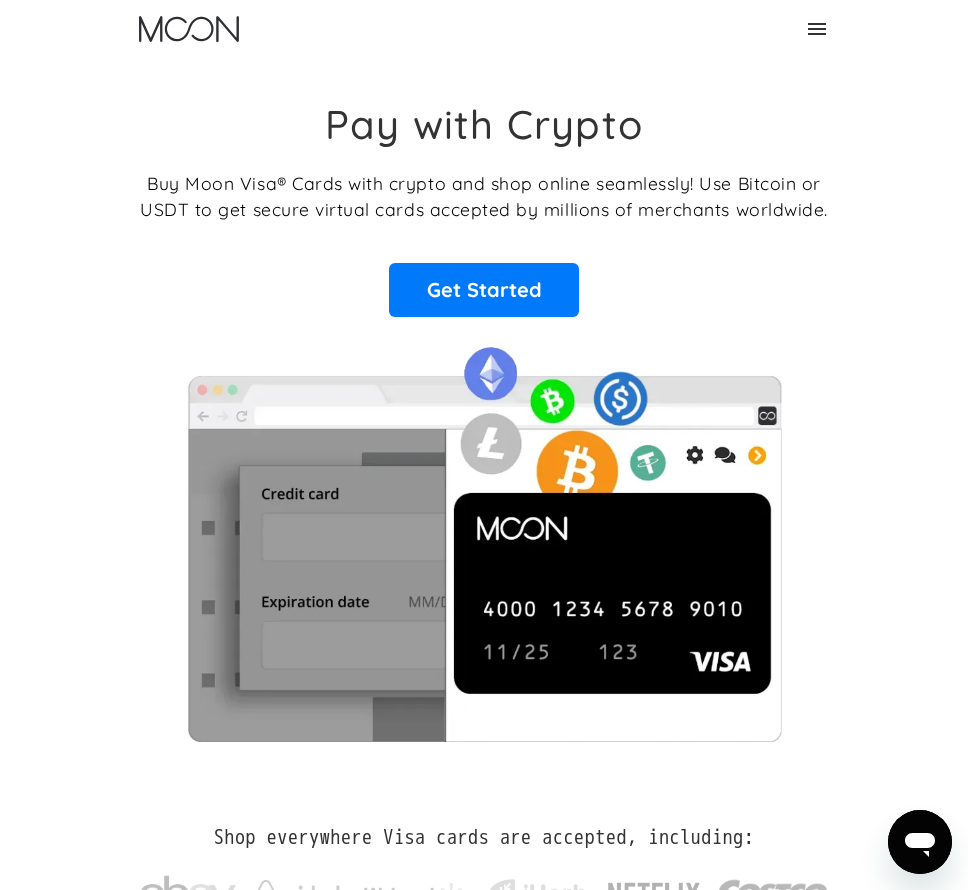 click on "Pay with Crypto Buy Moon Visa® Cards with crypto and shop online seamlessly! Use Bitcoin or USDT to get secure virtual cards accepted by millions of merchants worldwide. Get Started" at bounding box center [484, 209] 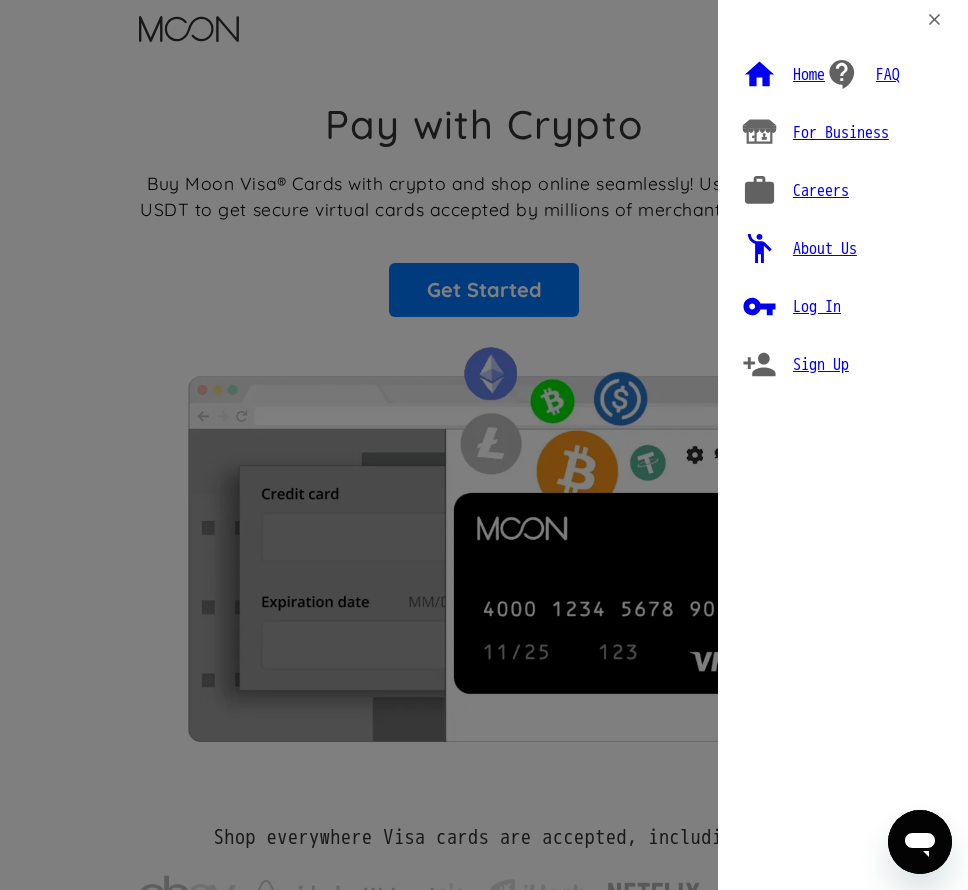 click on "Log In" at bounding box center [817, 307] 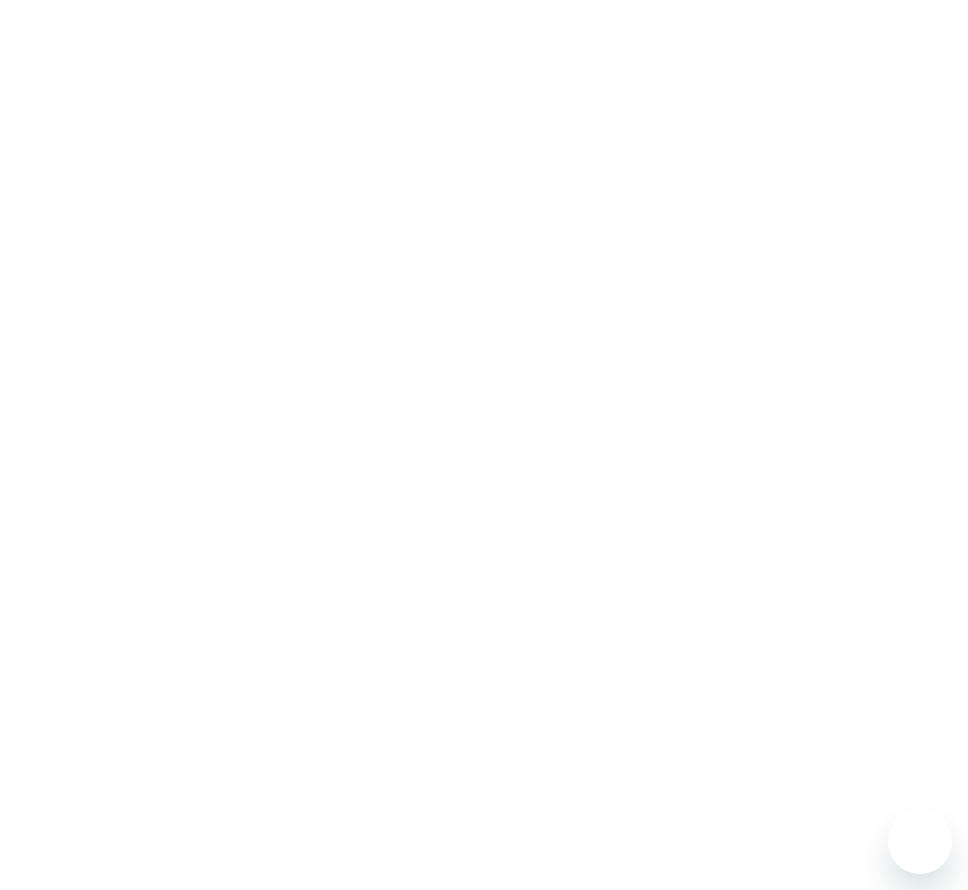 scroll, scrollTop: 0, scrollLeft: 0, axis: both 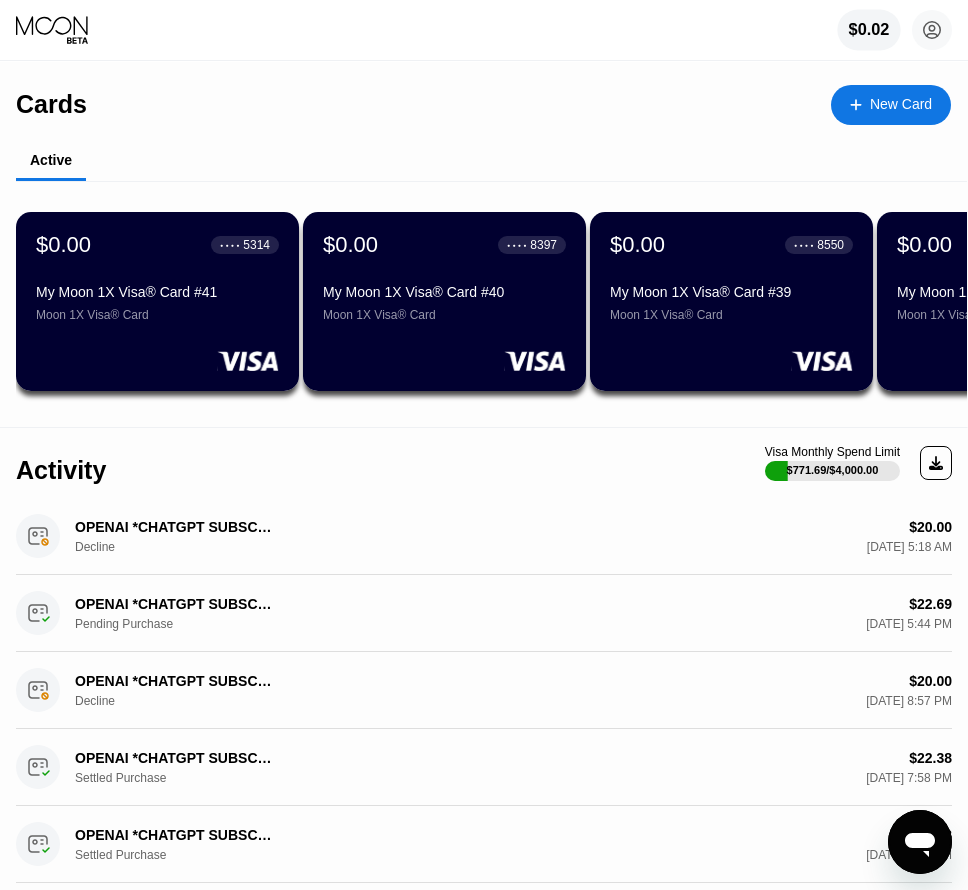 click on "$0.02" at bounding box center [869, 30] 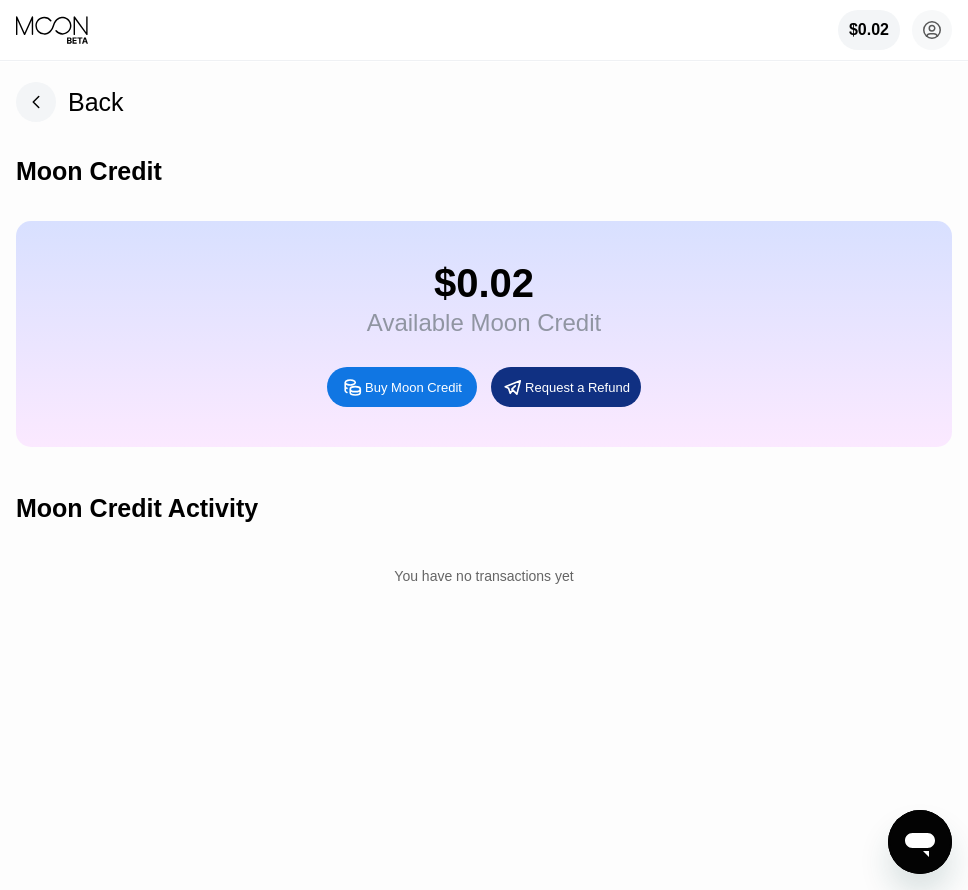 click on "Buy Moon Credit" at bounding box center (413, 387) 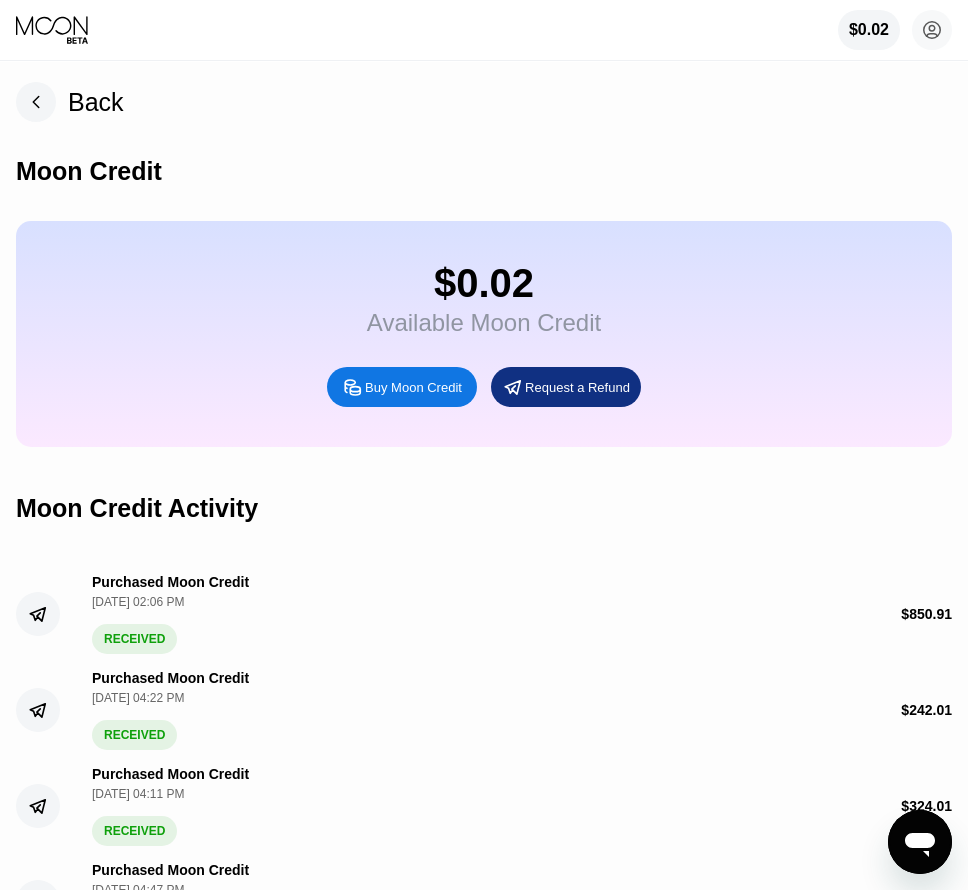 type on "0" 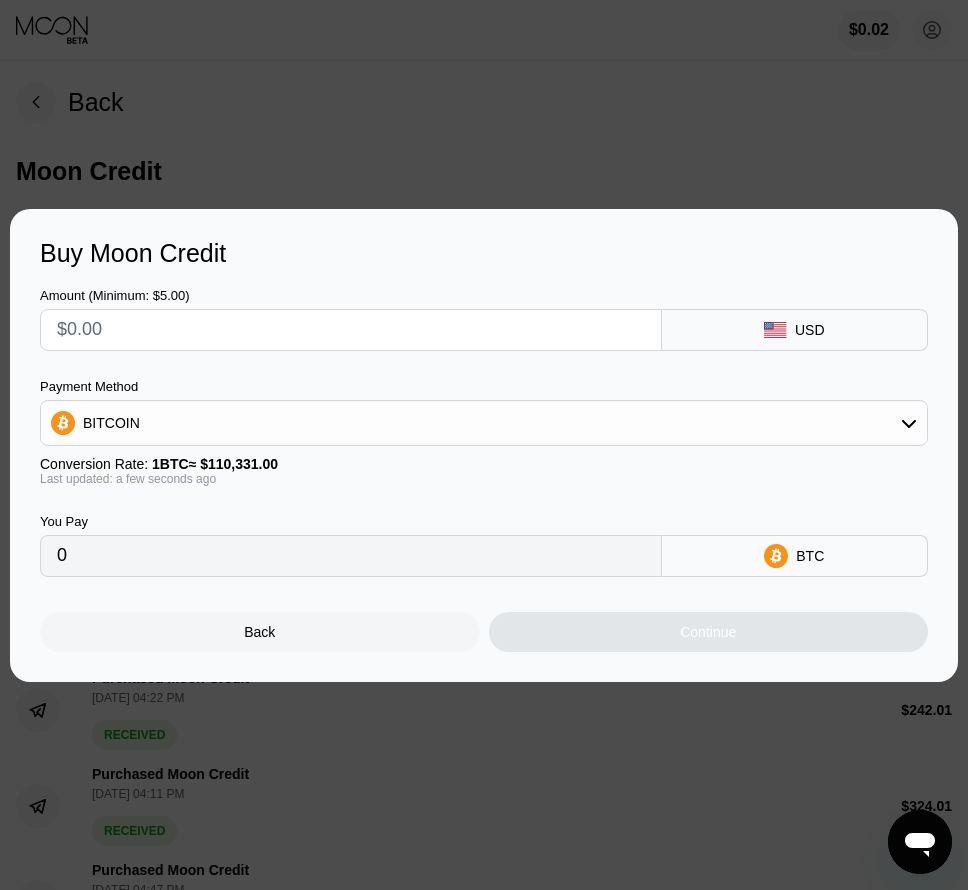 click at bounding box center (351, 330) 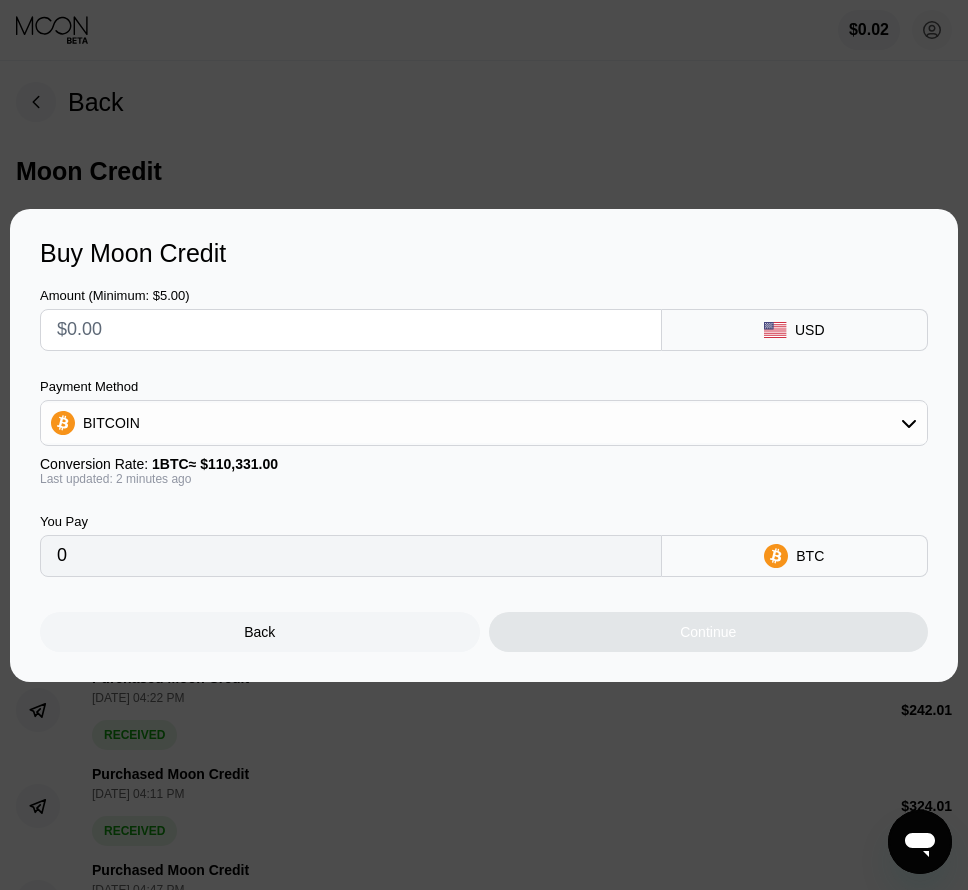 type on "$8" 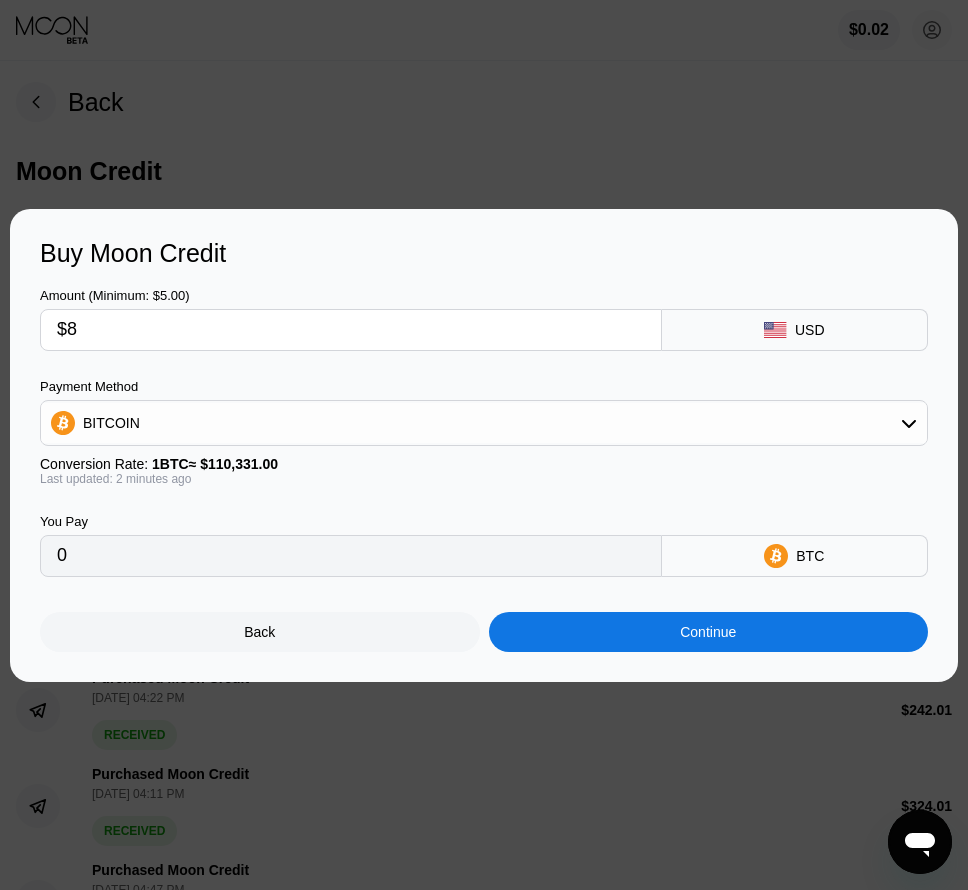 type on "0.00007251" 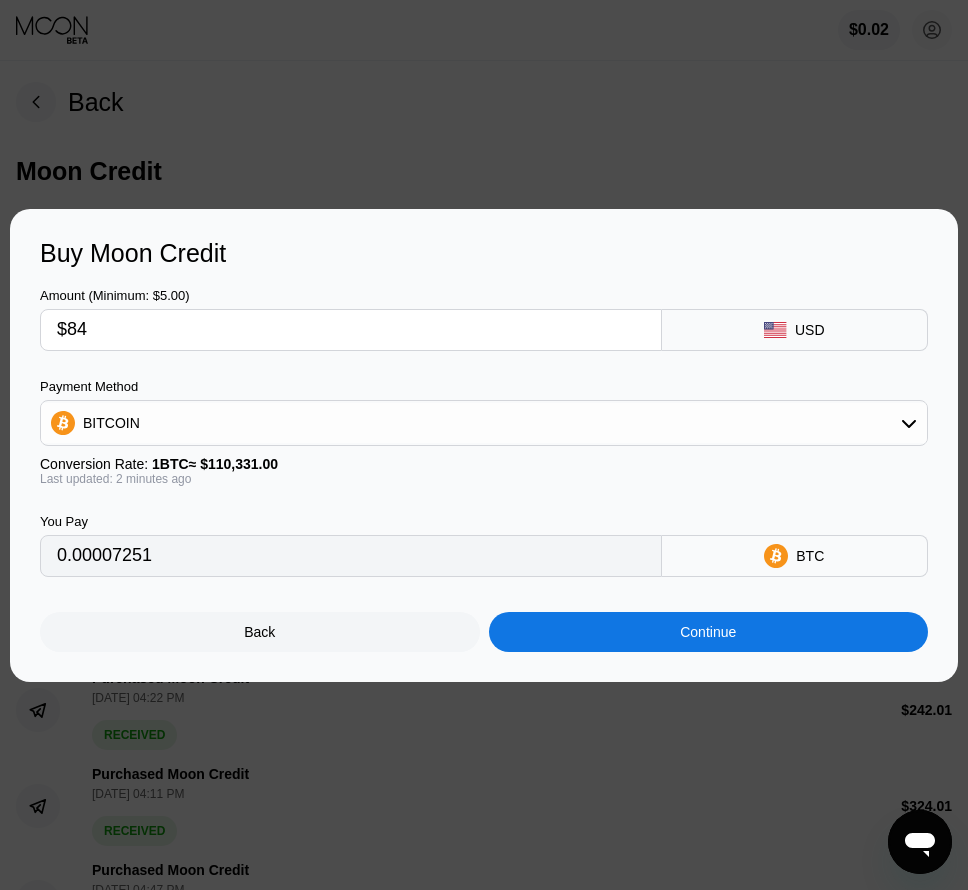 type on "$841" 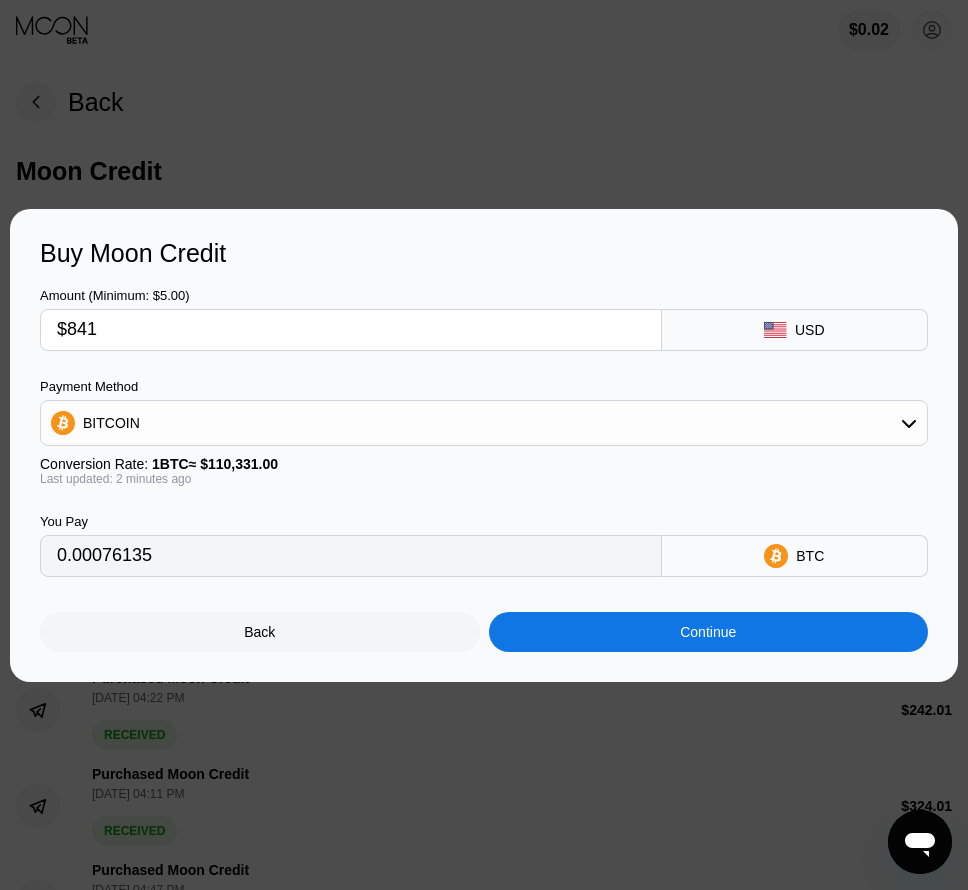 type on "0.00762252" 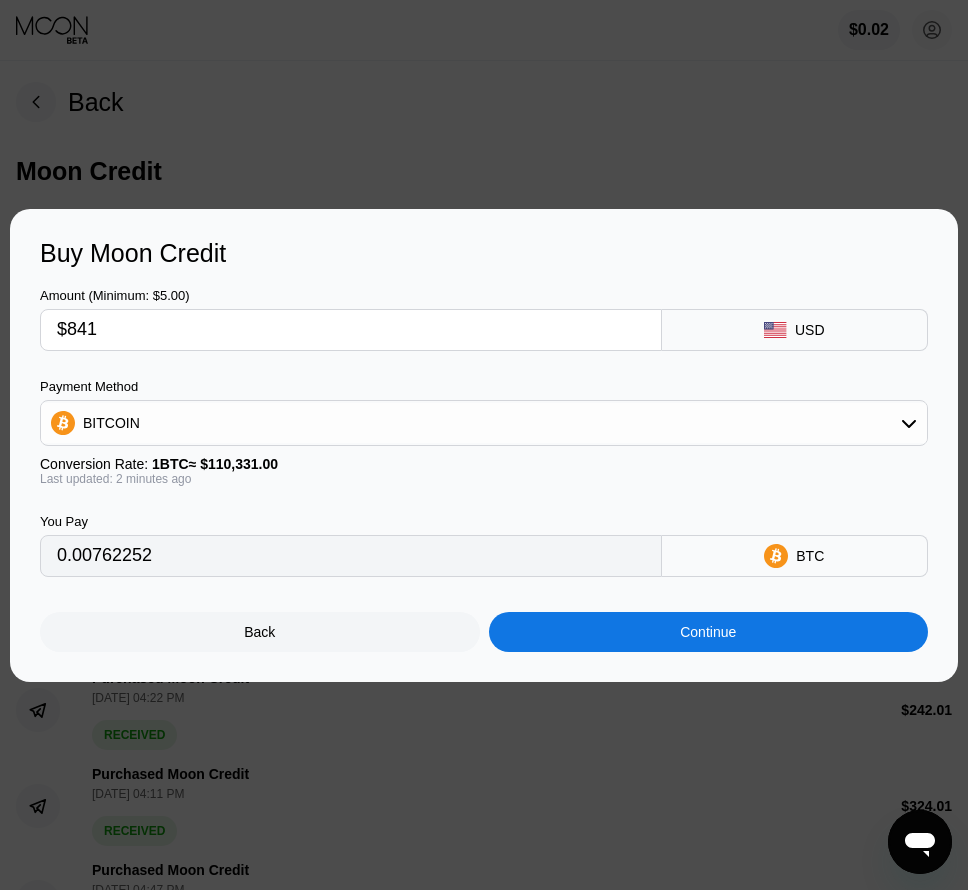 type on "$8419" 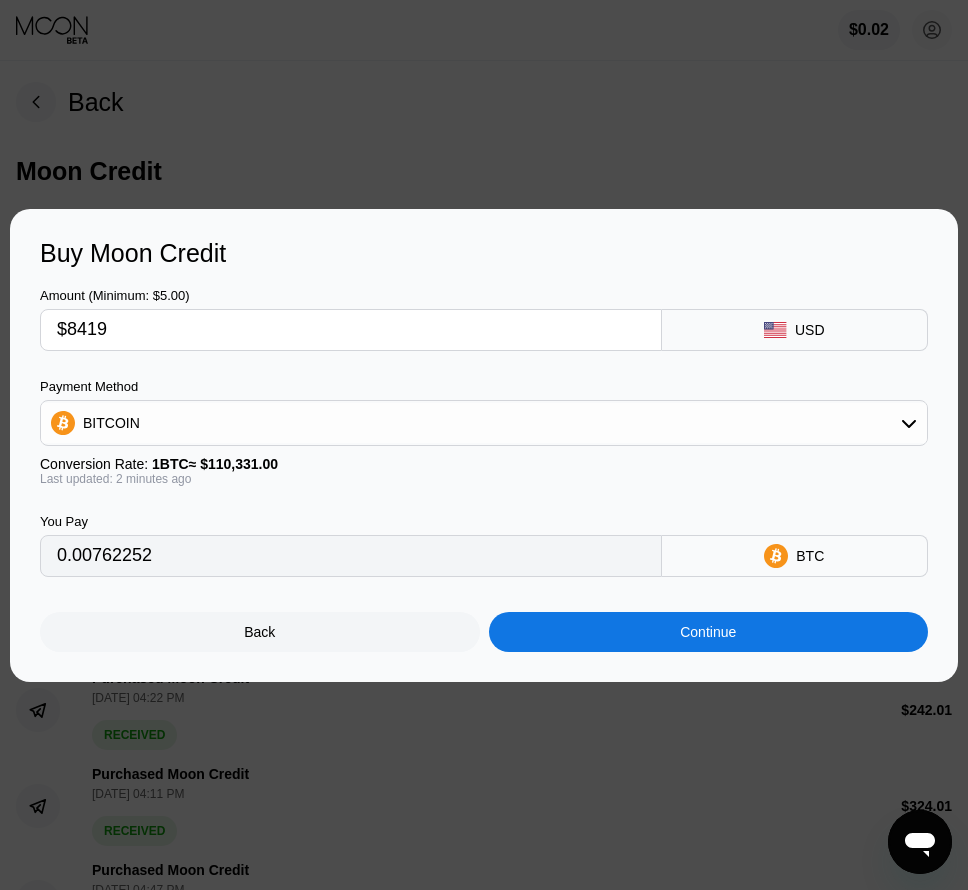 type on "0.07630675" 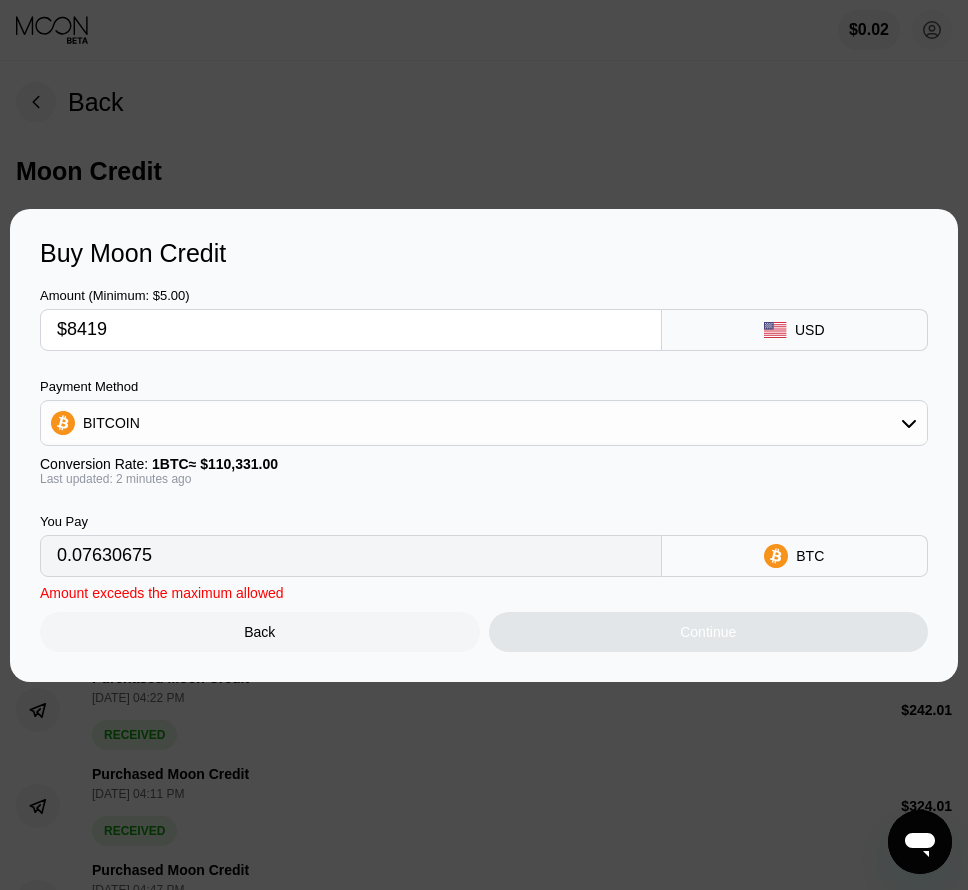 click on "$8419" at bounding box center (351, 330) 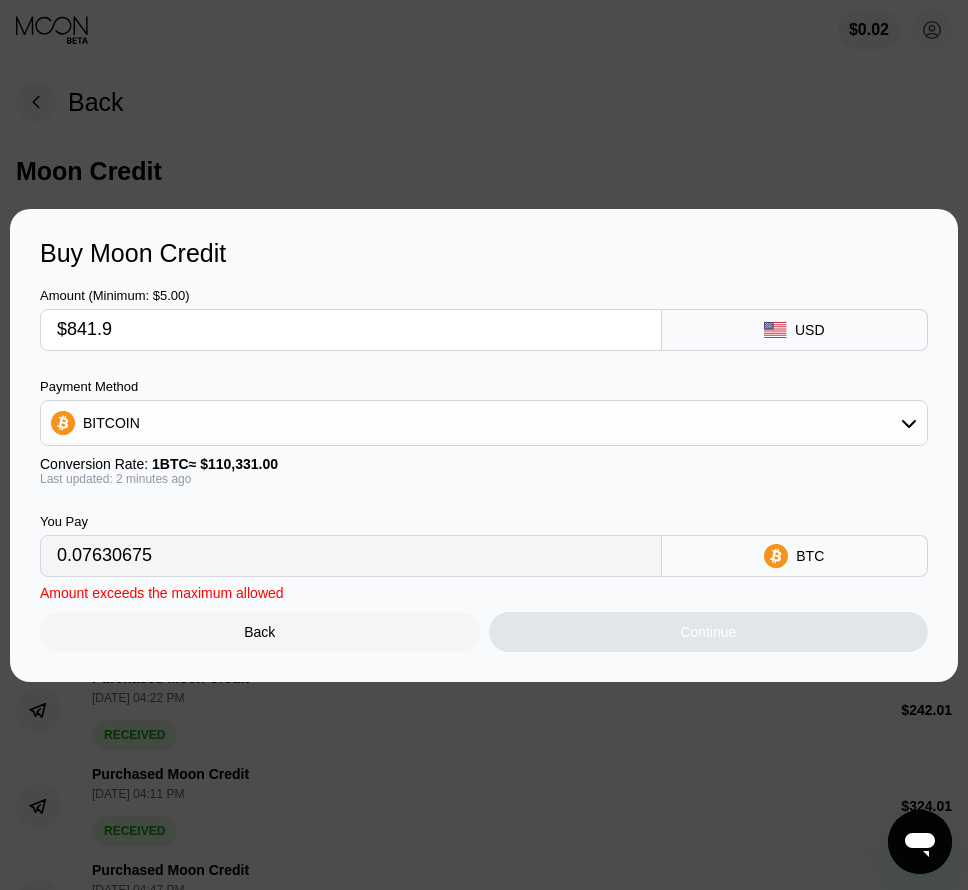 type on "0.00763068" 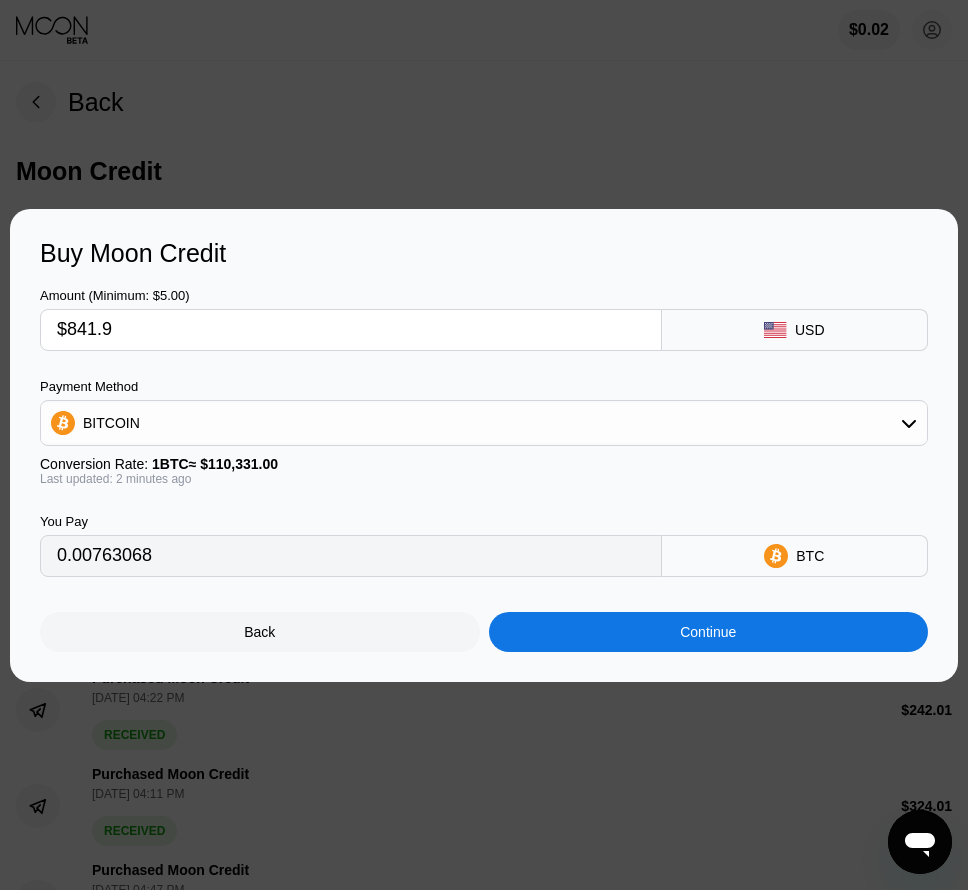 type on "$841.9" 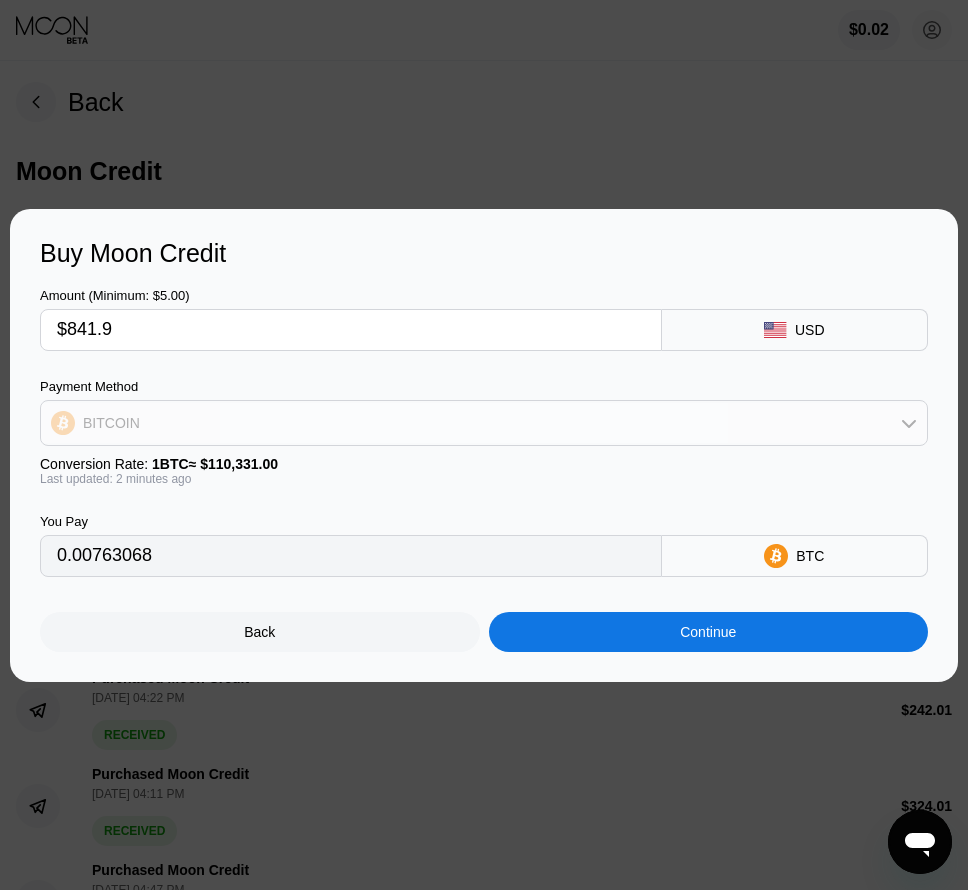 click on "BITCOIN" at bounding box center (484, 423) 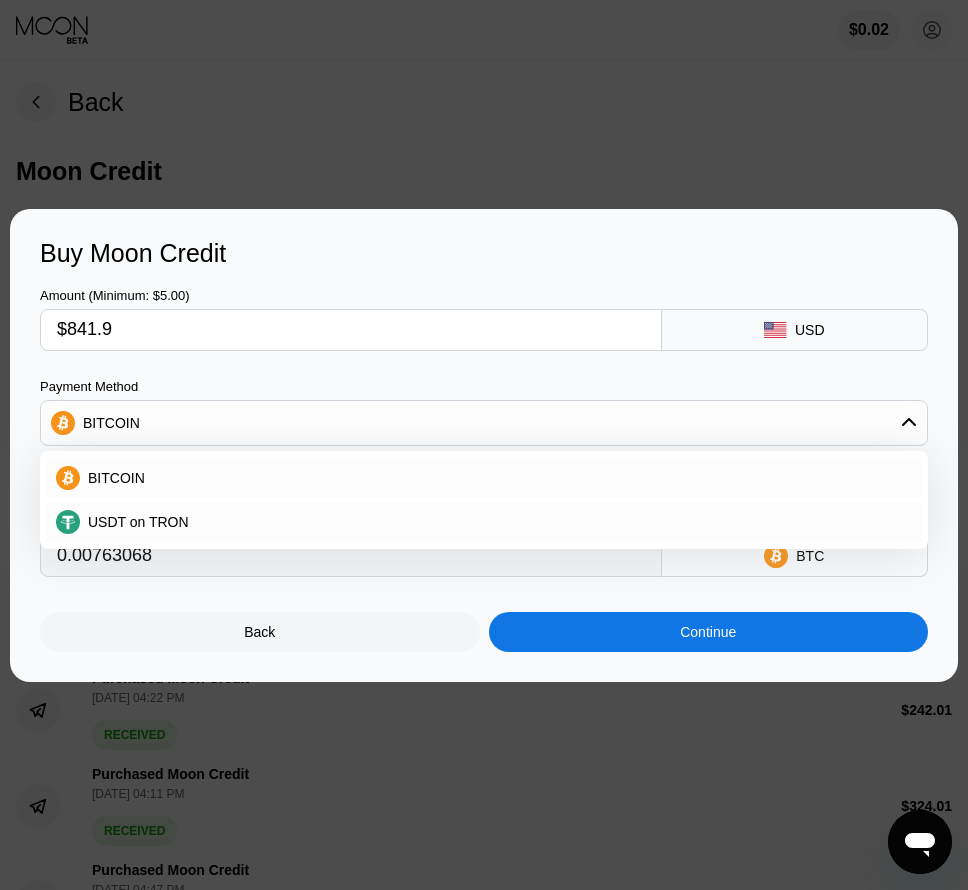 click on "USDT on TRON" at bounding box center [138, 522] 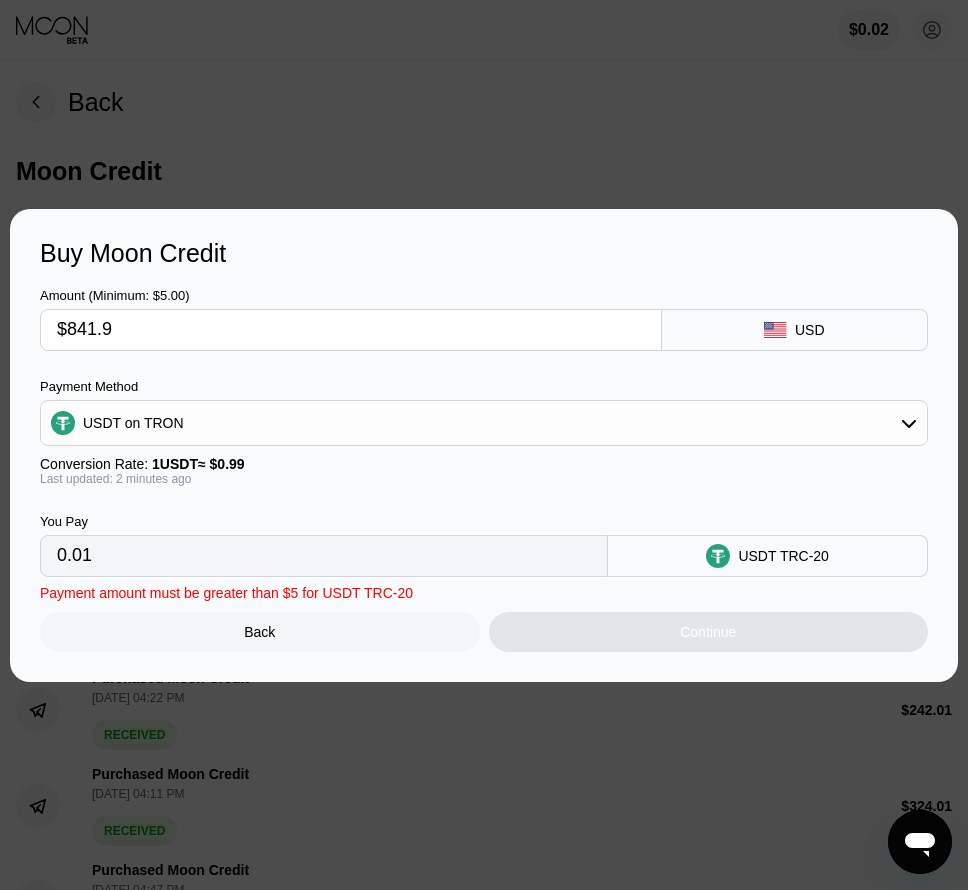 type on "850.40" 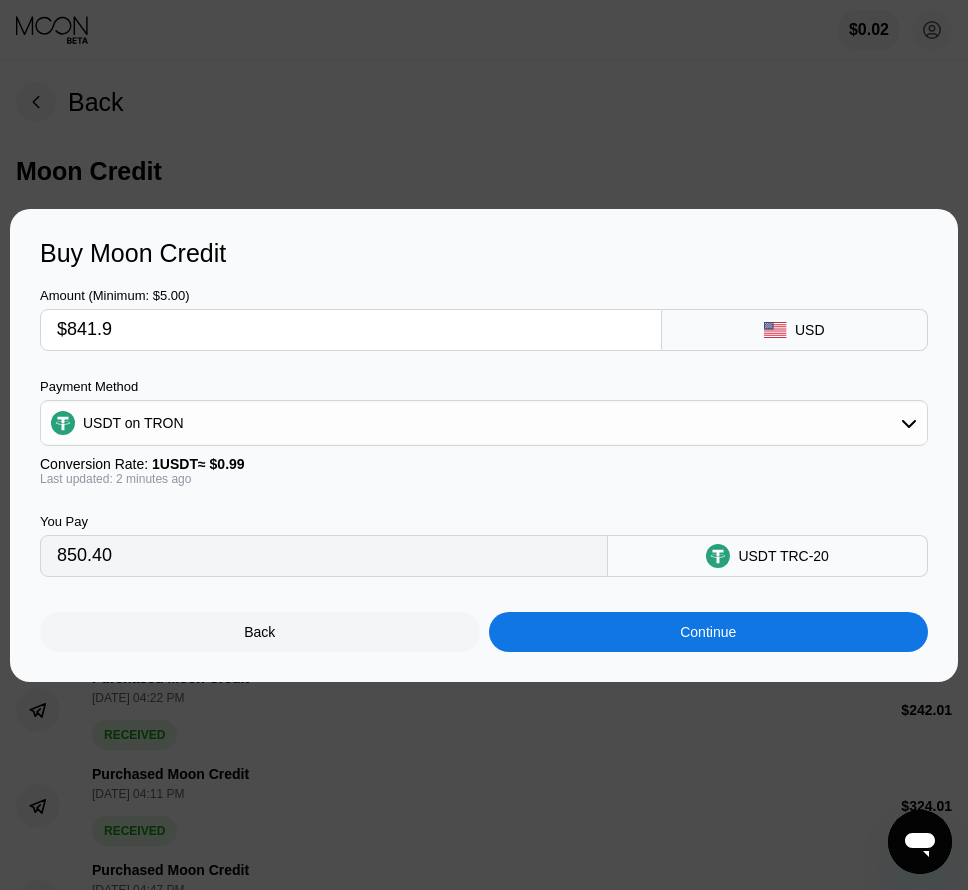 click on "Continue" at bounding box center [708, 632] 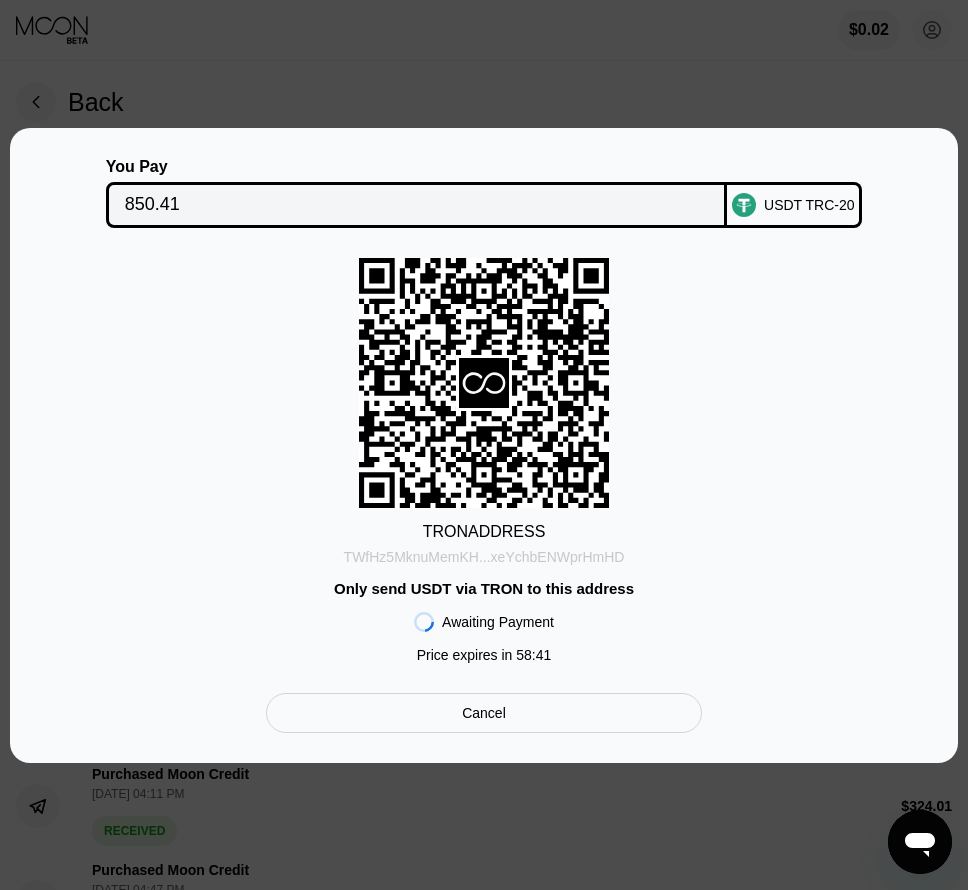 click on "TWfHz5MknuMemKH...xeYchbENWprHmHD" at bounding box center [484, 557] 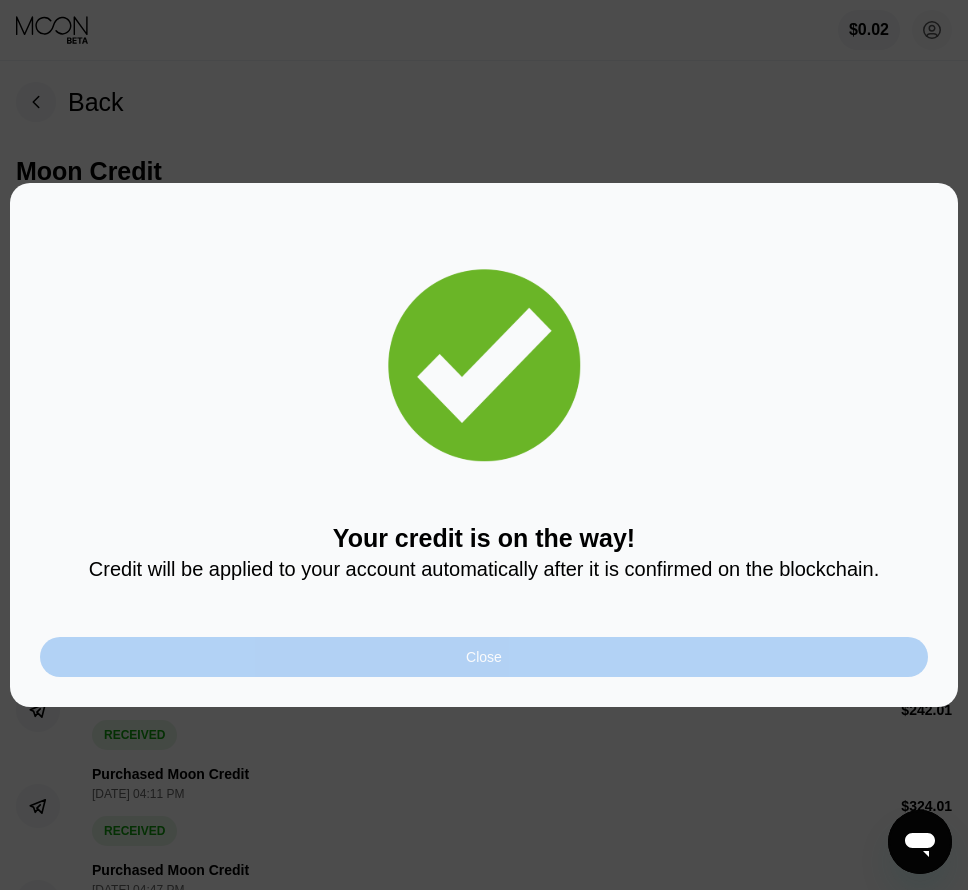 click on "Close" at bounding box center [484, 657] 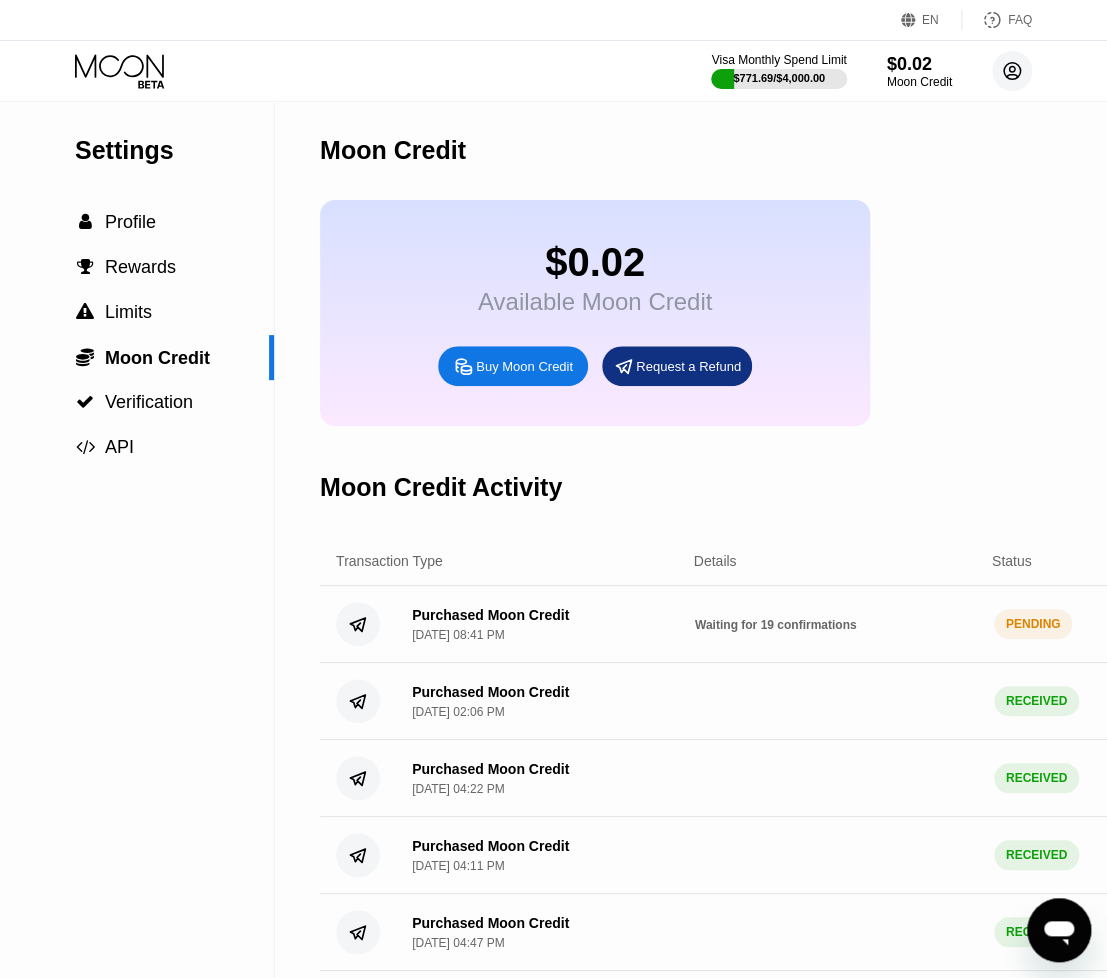 click 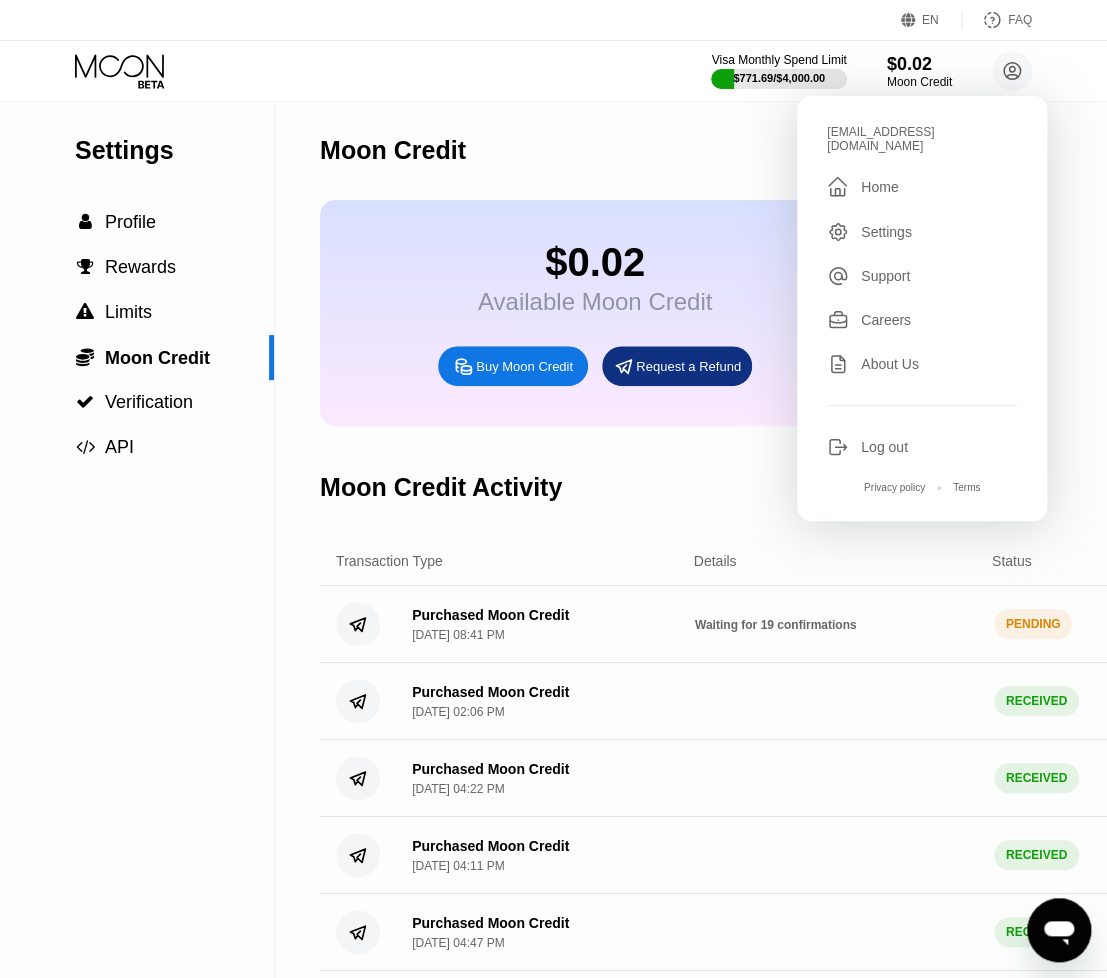 click on "Home" at bounding box center [879, 187] 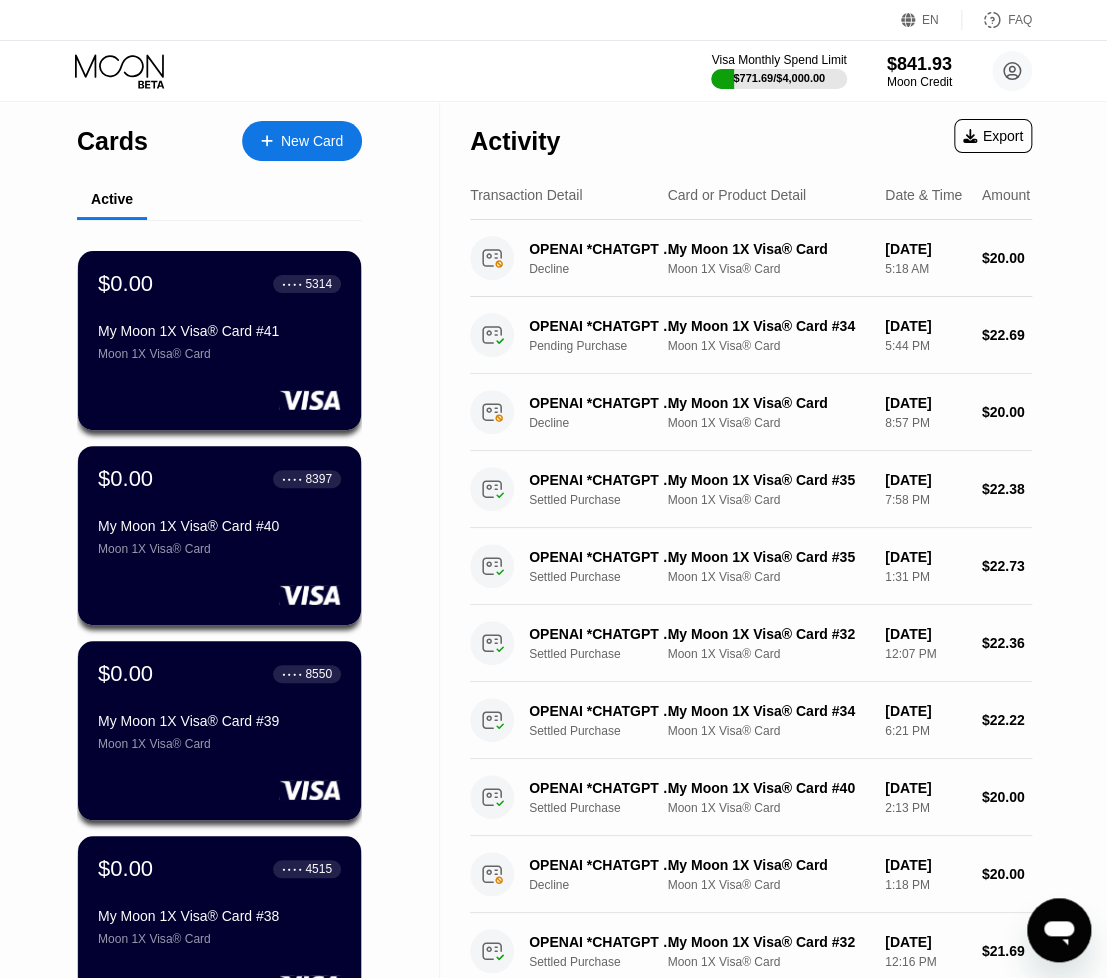 click on "New Card" at bounding box center [312, 141] 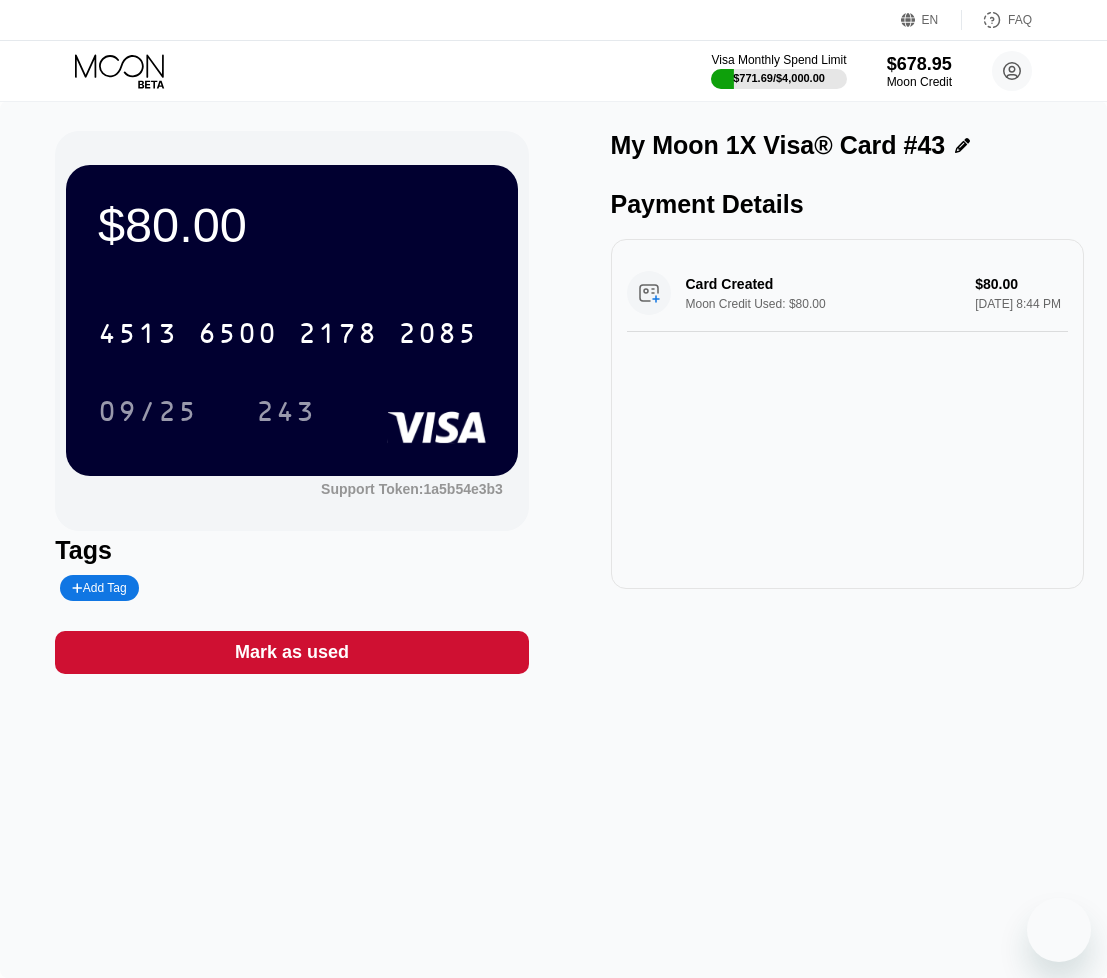 scroll, scrollTop: 0, scrollLeft: 0, axis: both 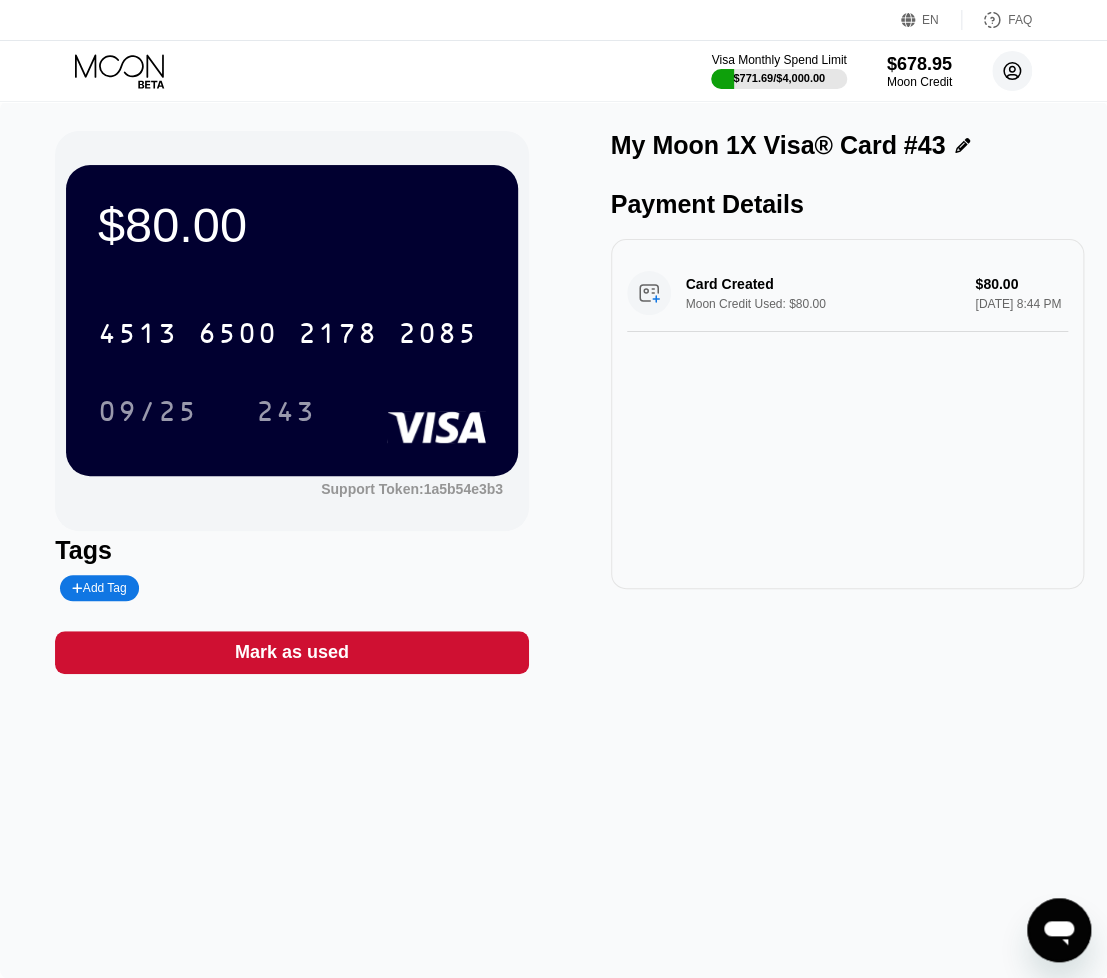 click 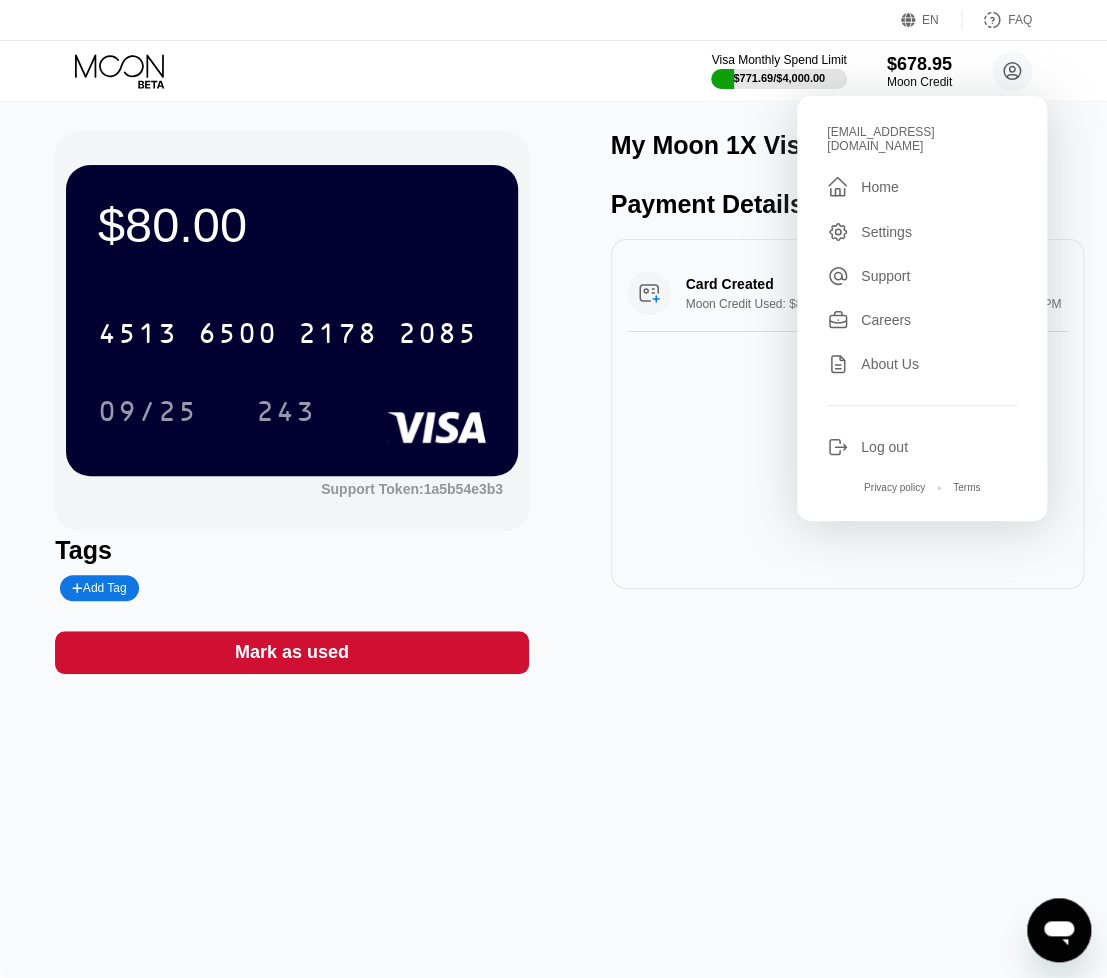 click on "" at bounding box center [838, 187] 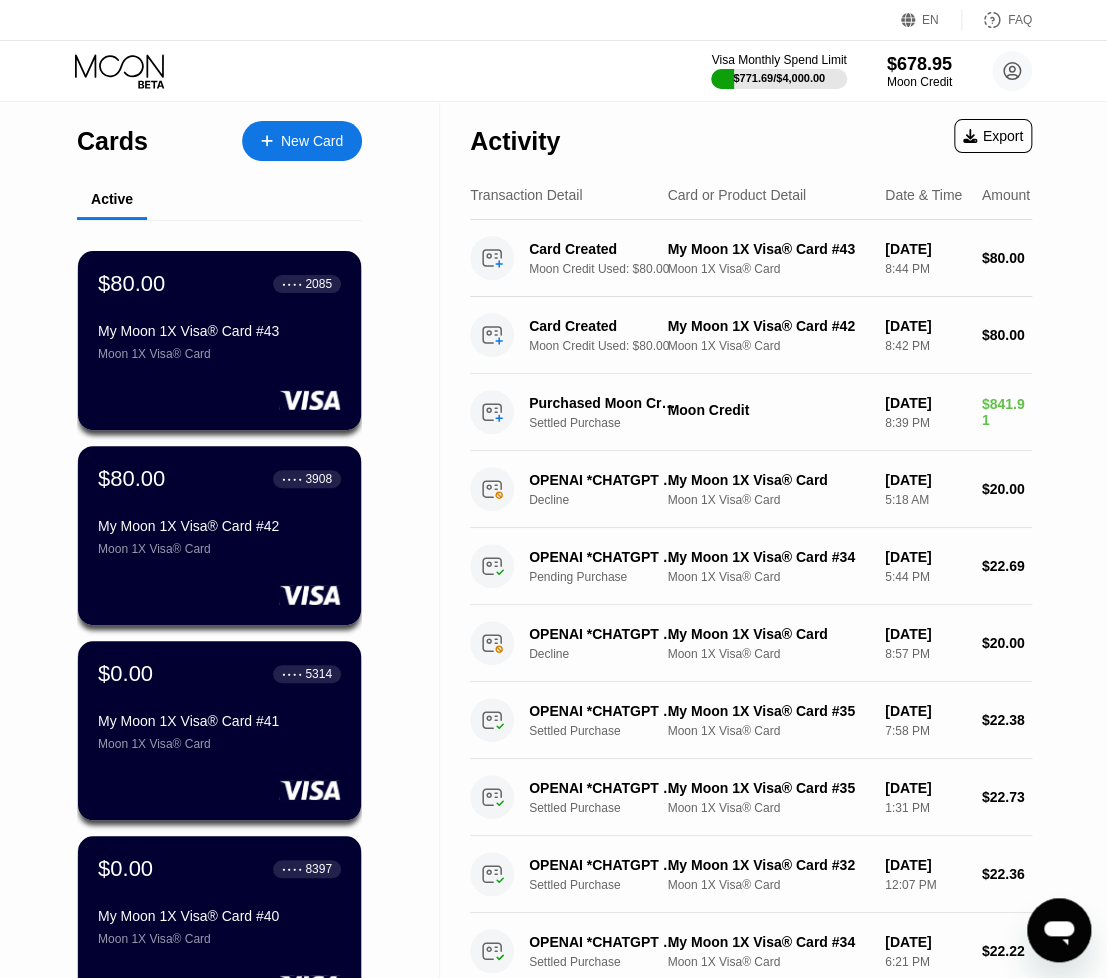 click on "New Card" at bounding box center [312, 141] 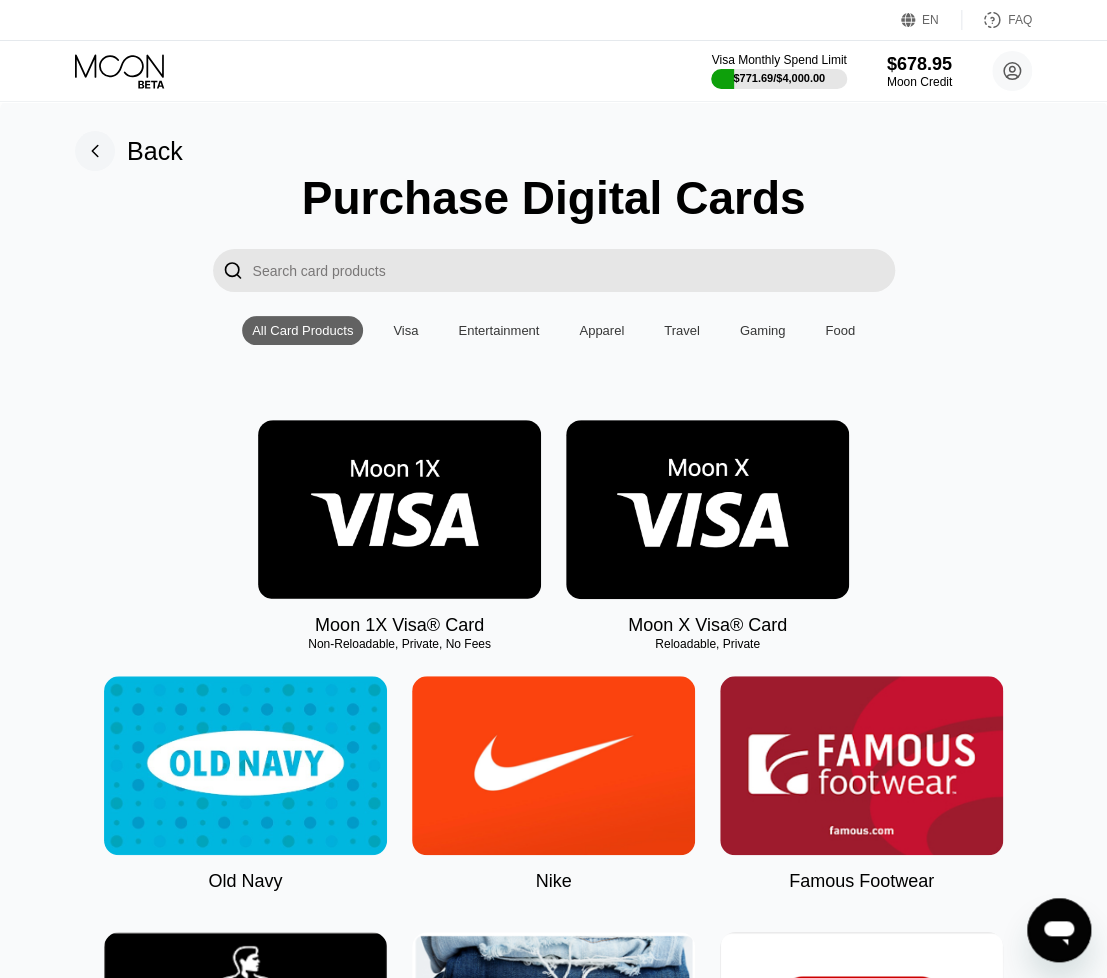 click at bounding box center [399, 509] 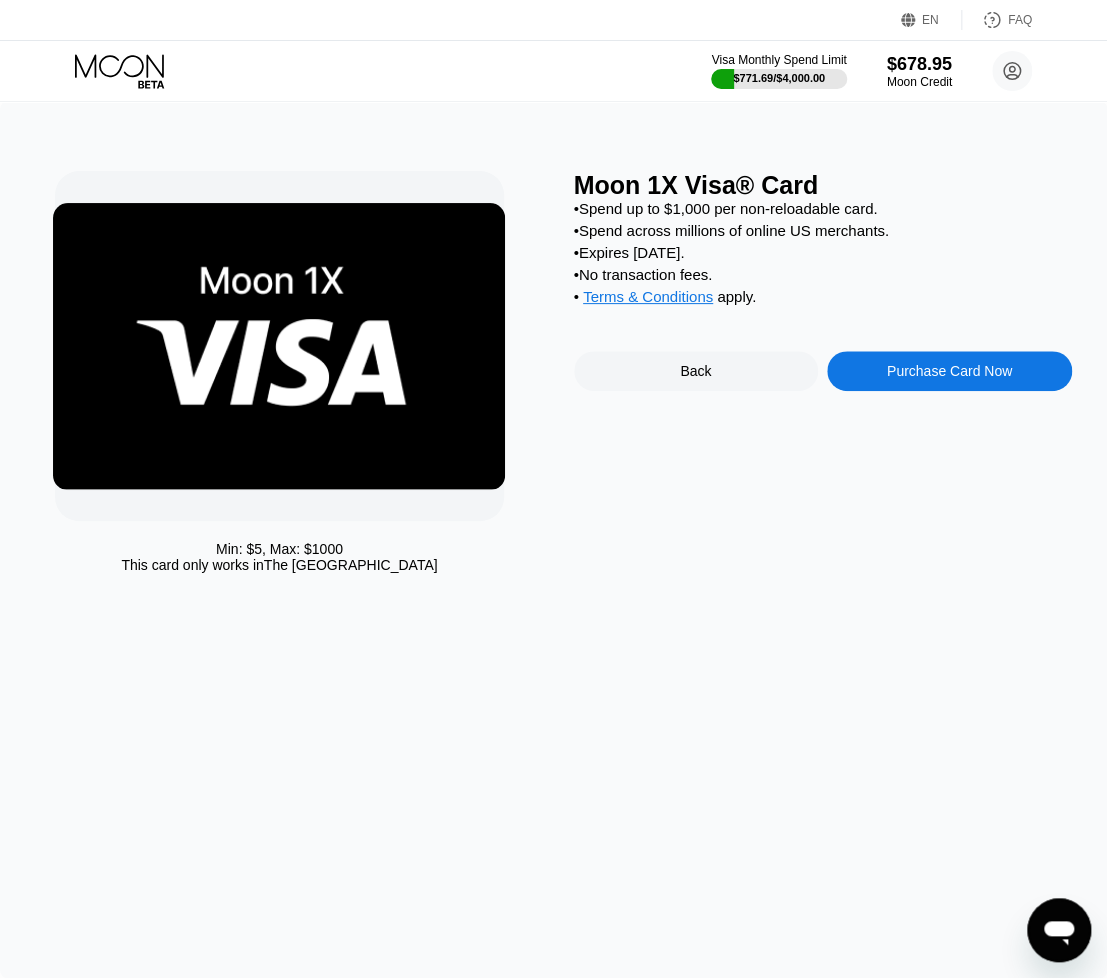 click on "Purchase Card Now" at bounding box center [949, 371] 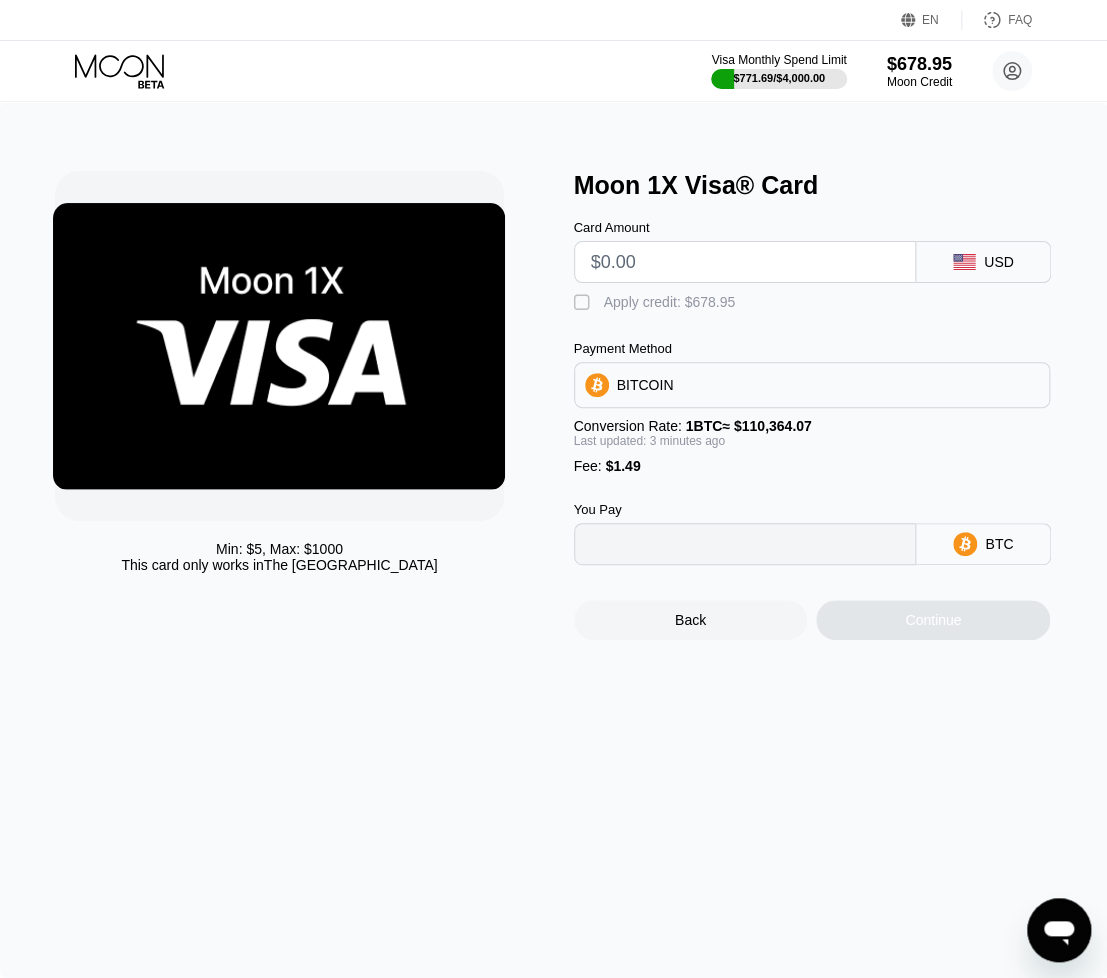 type on "0" 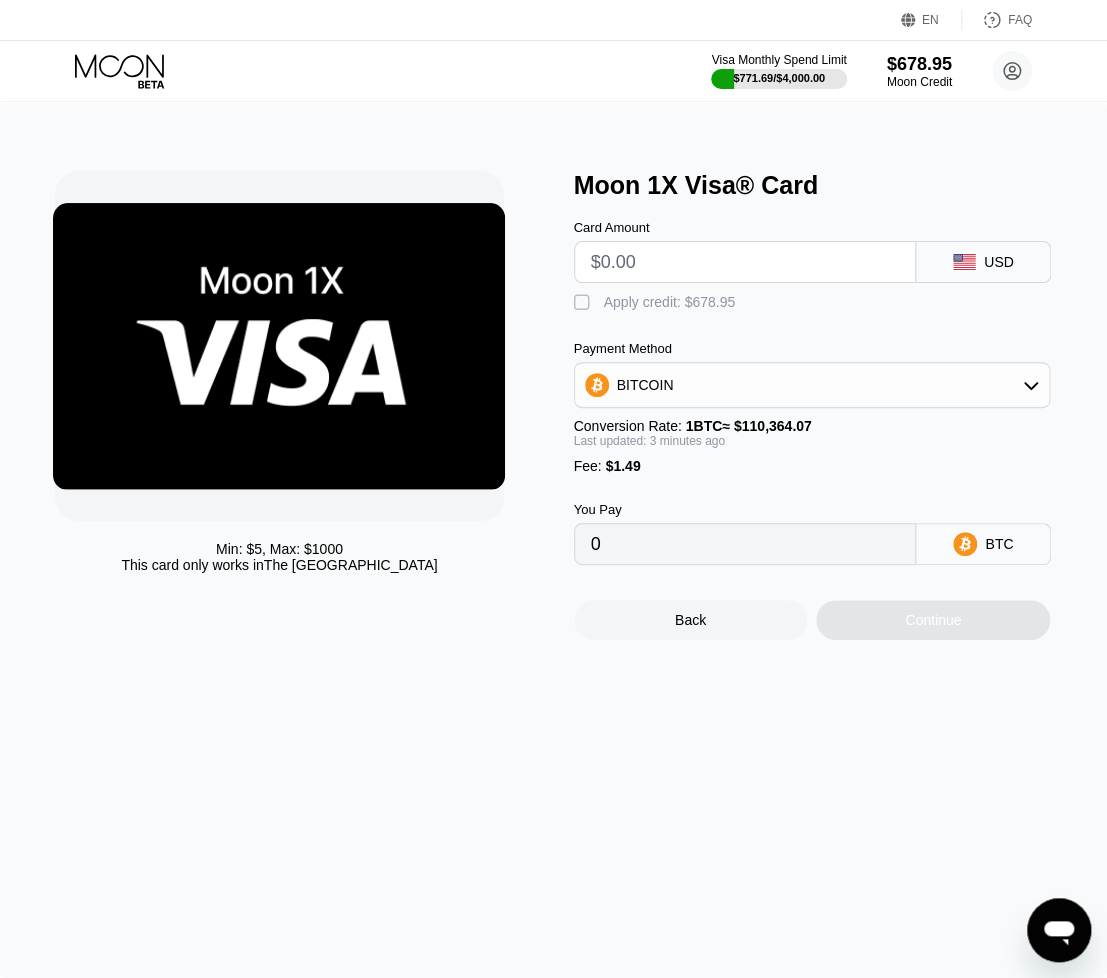 click at bounding box center [745, 262] 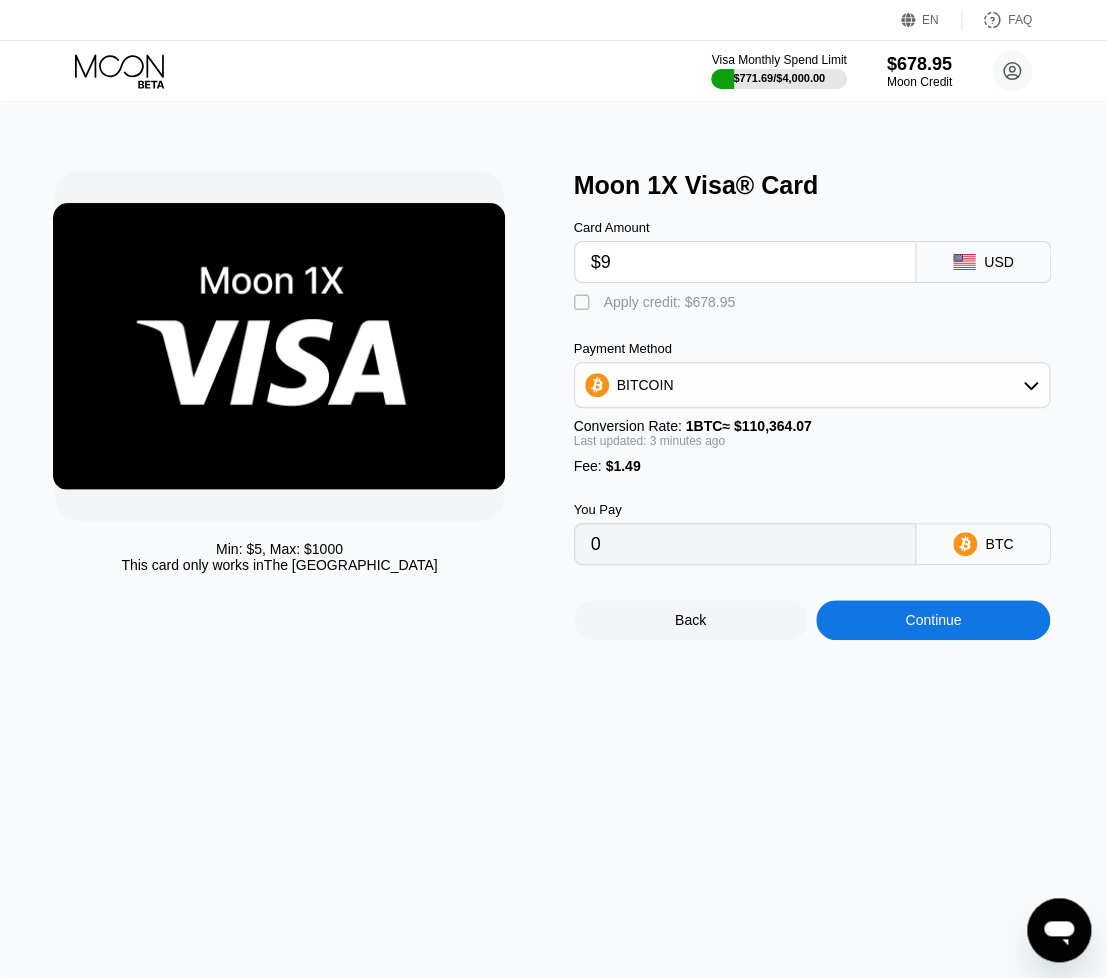 type on "0.00009518" 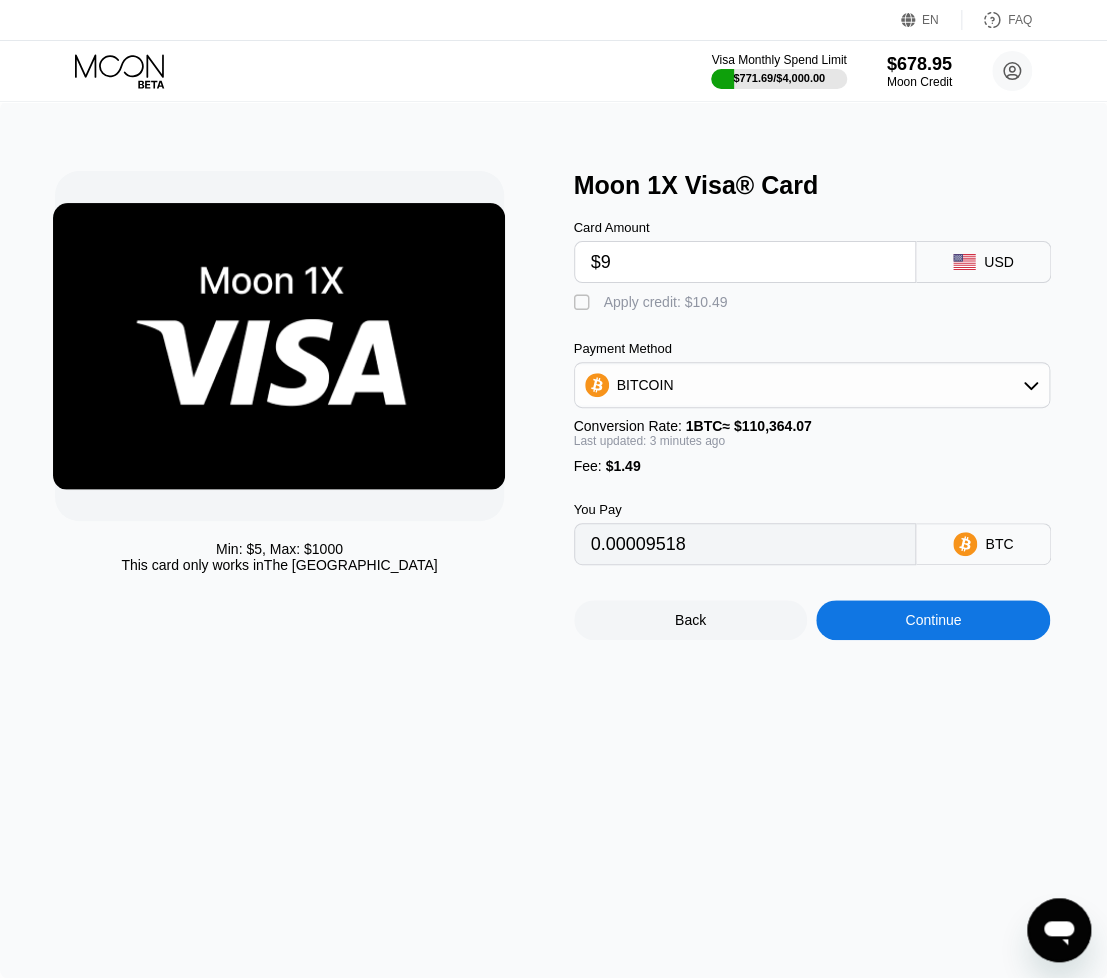 type 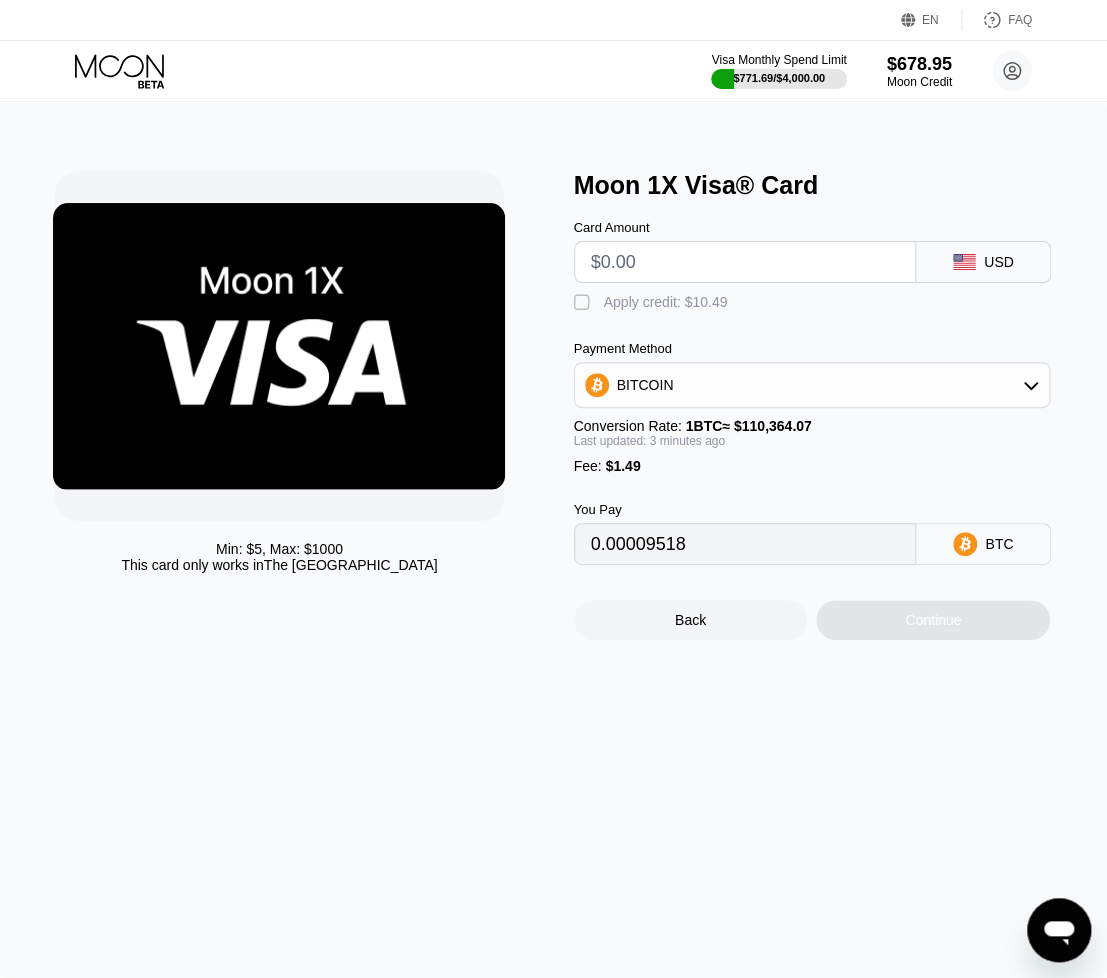 type on "0" 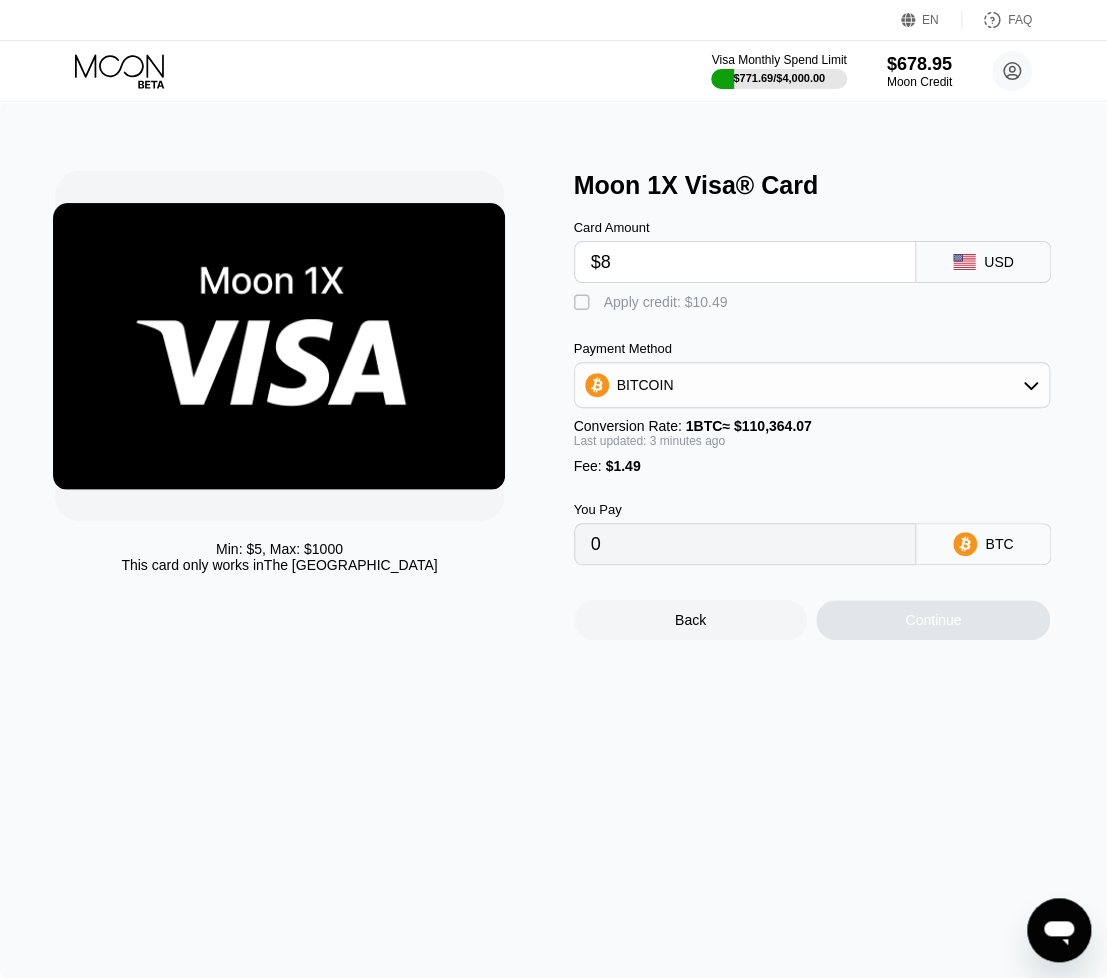 type on "$80" 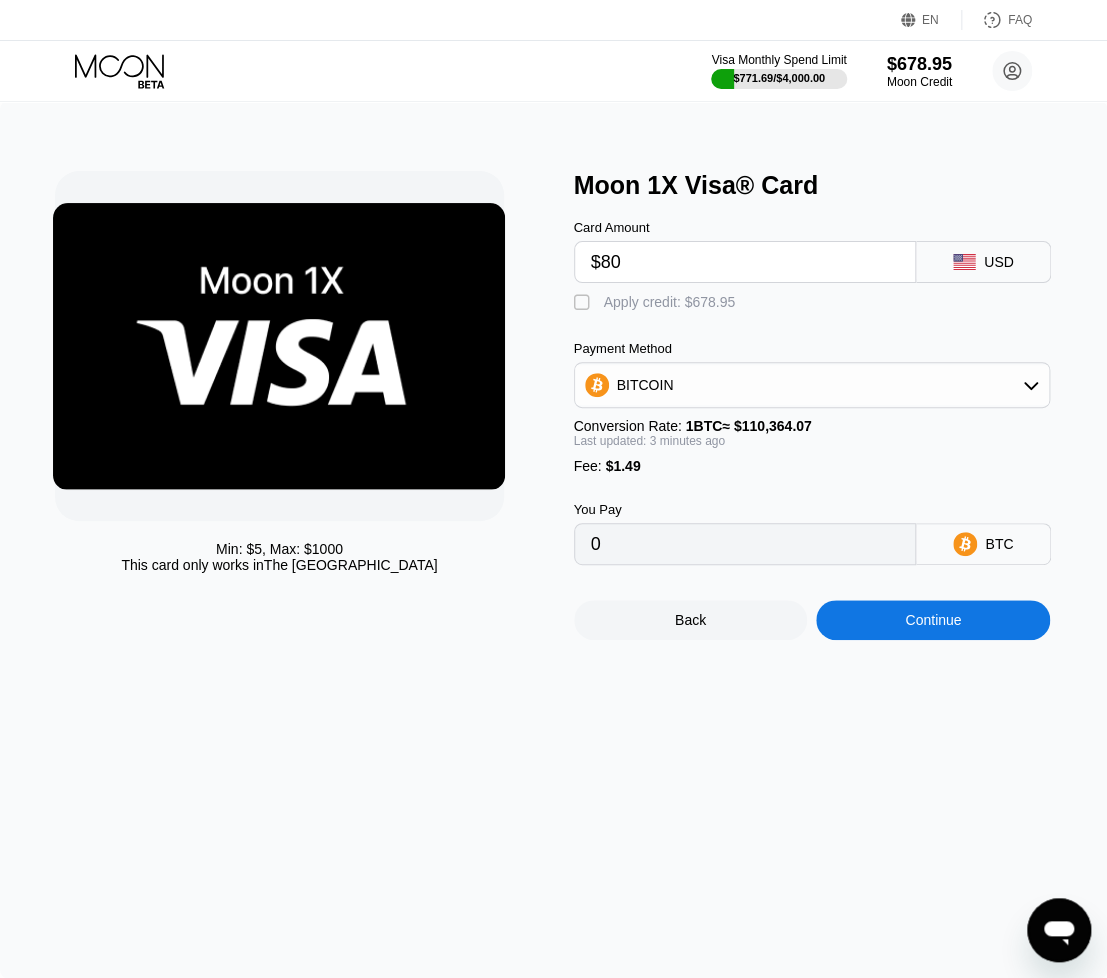 type on "0.00073937" 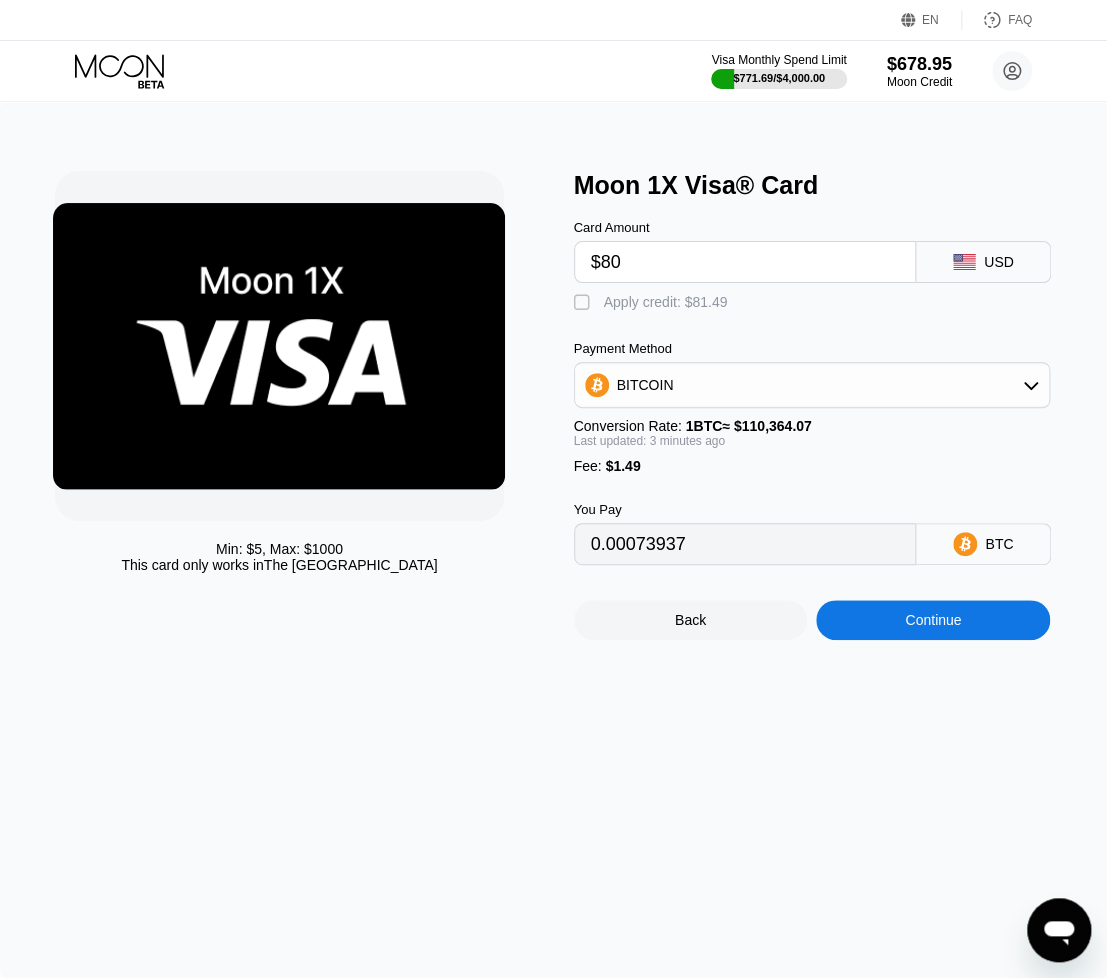 type on "$80" 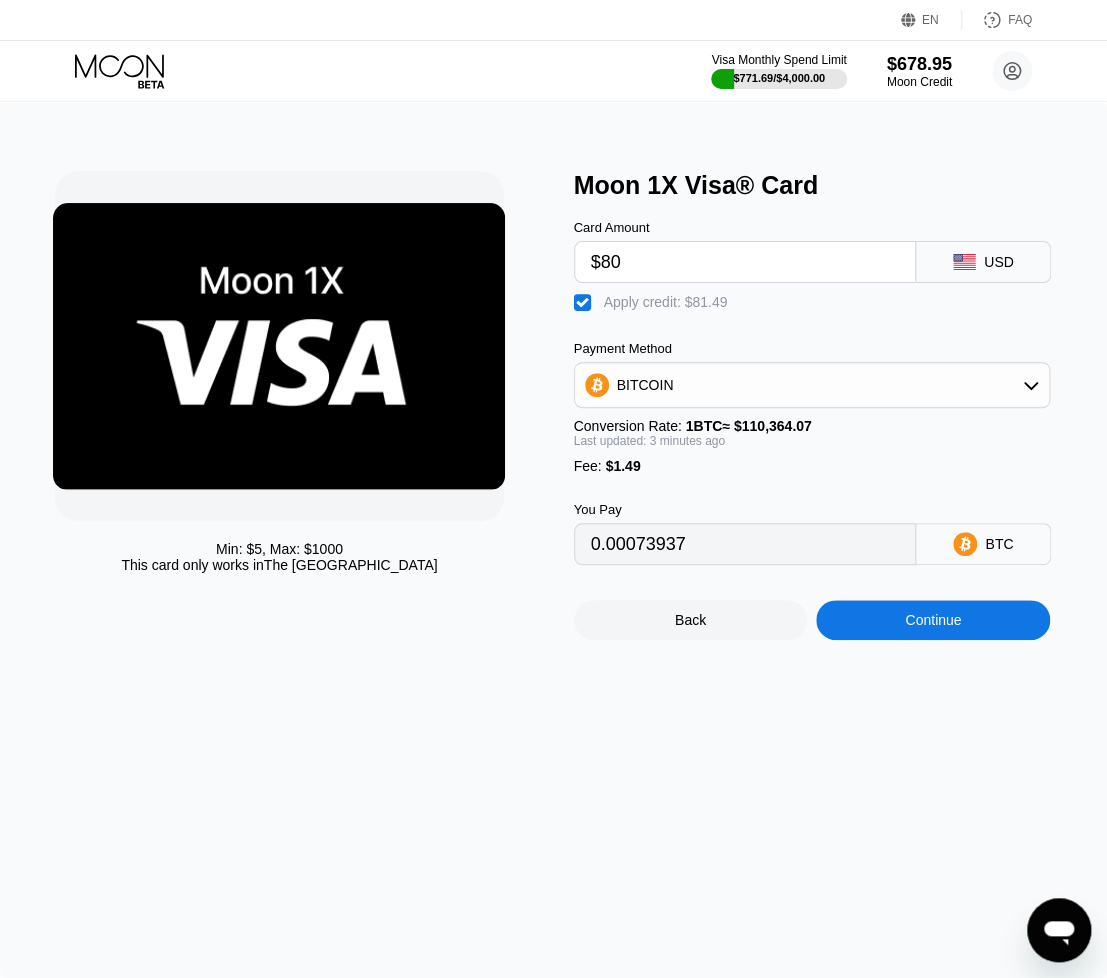 type on "0" 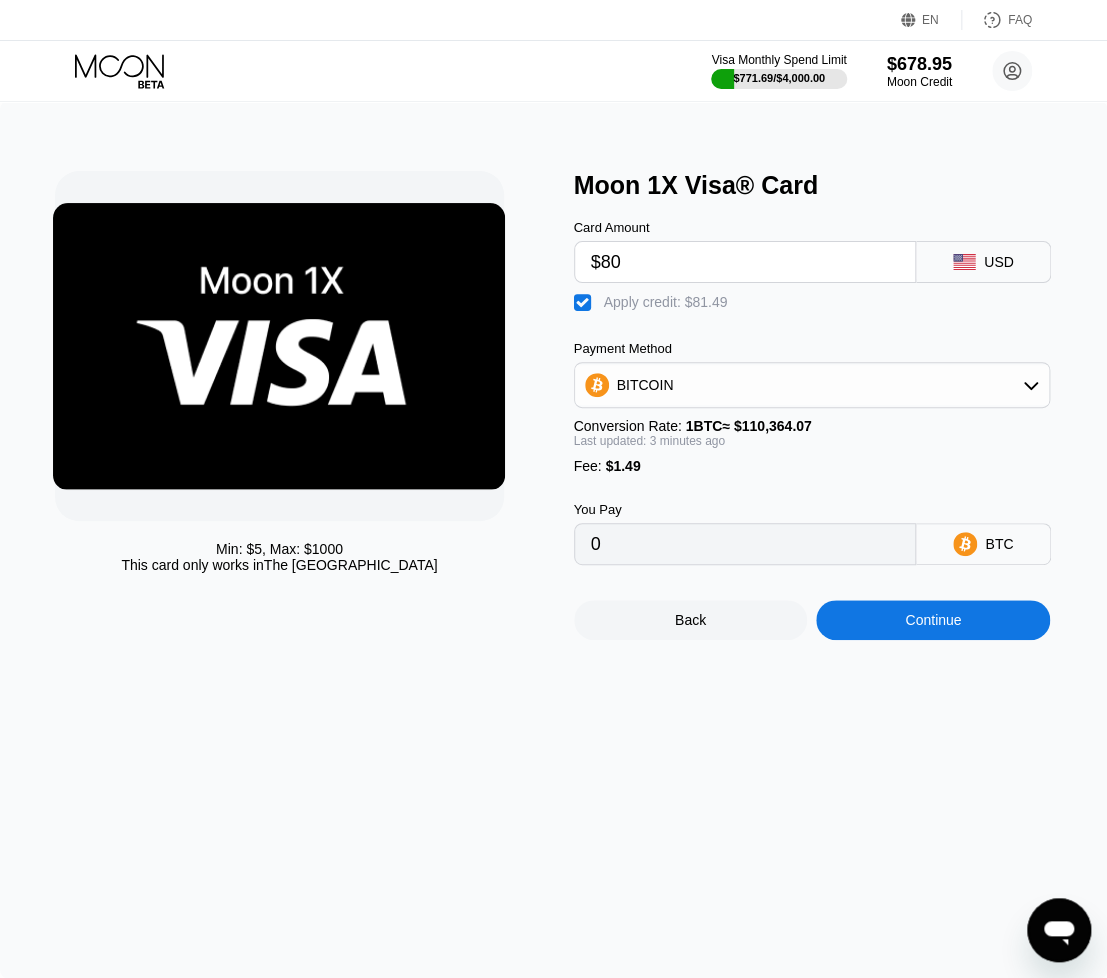 click on "Continue" at bounding box center [933, 620] 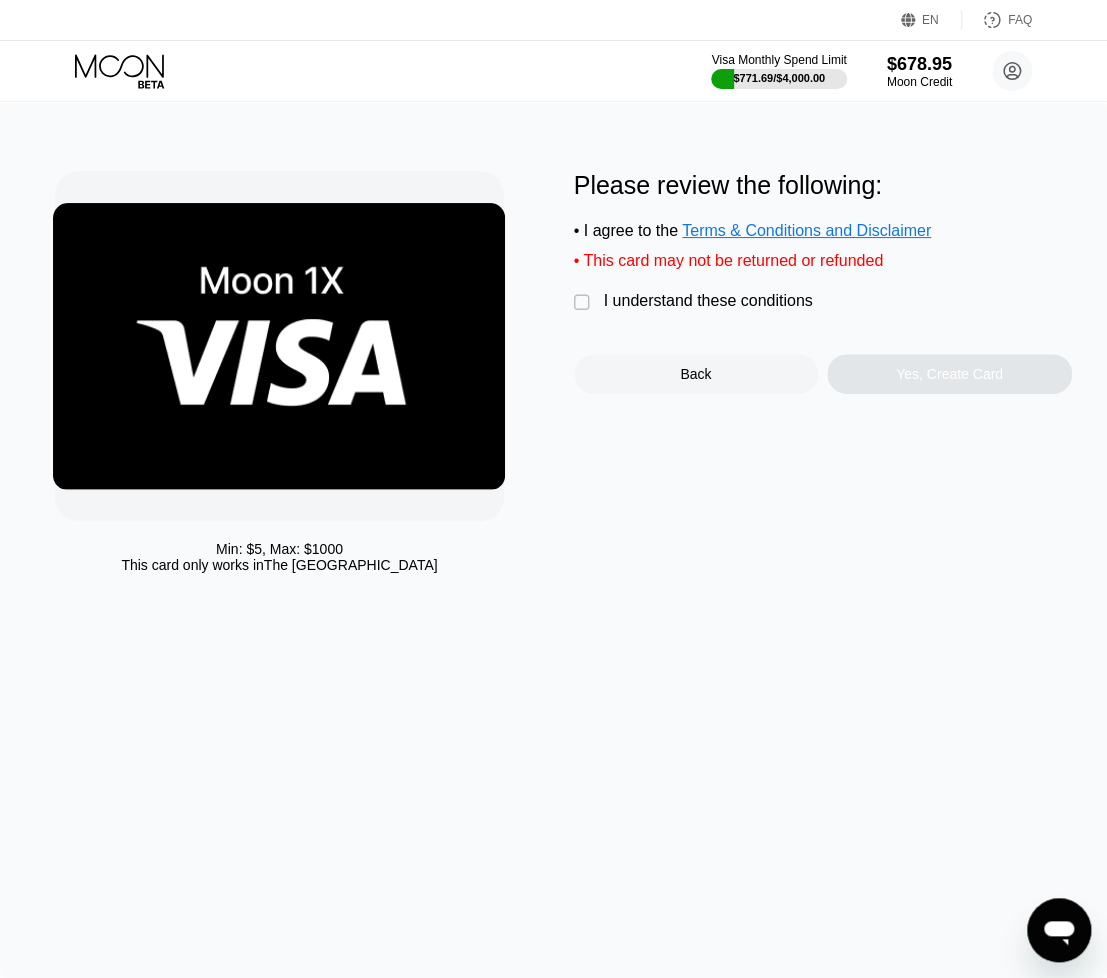 click on " I understand these conditions" at bounding box center [698, 302] 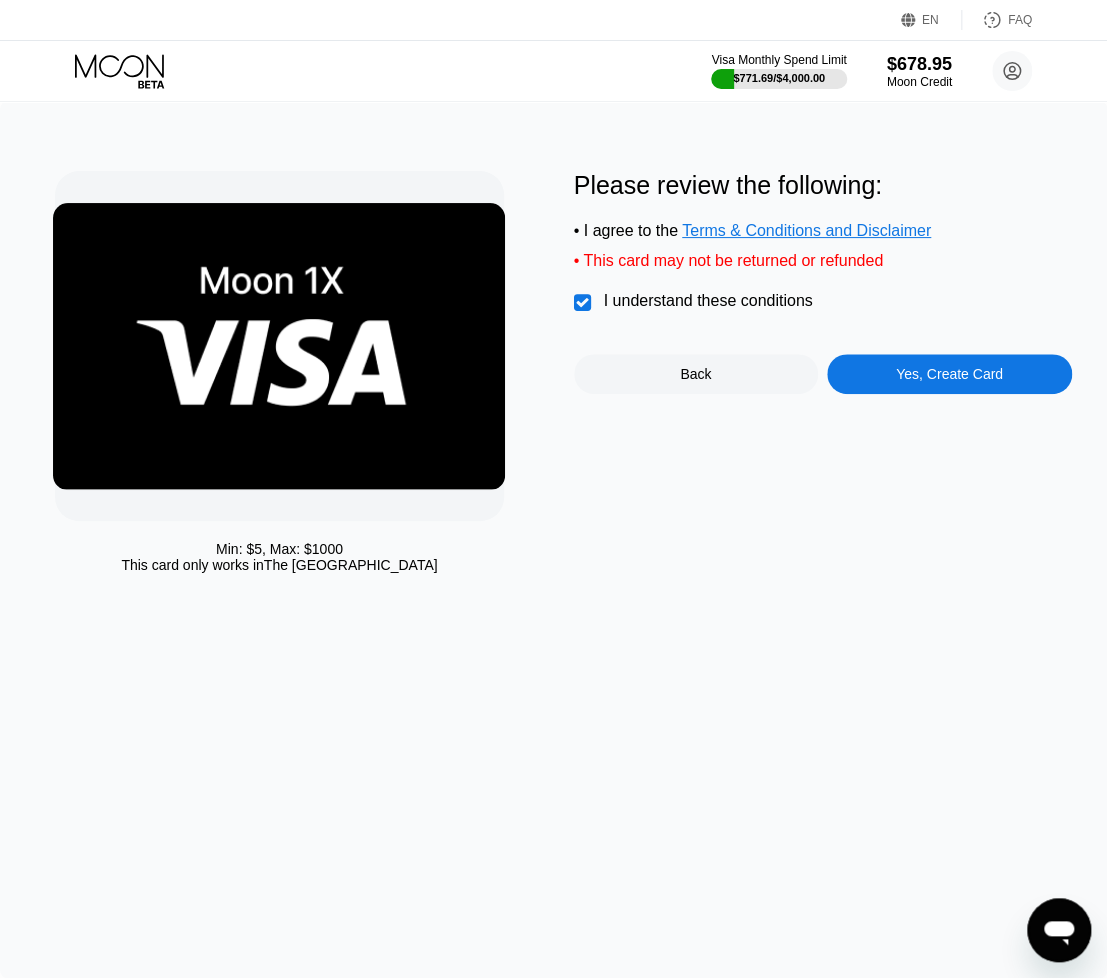 click on "Yes, Create Card" at bounding box center [949, 374] 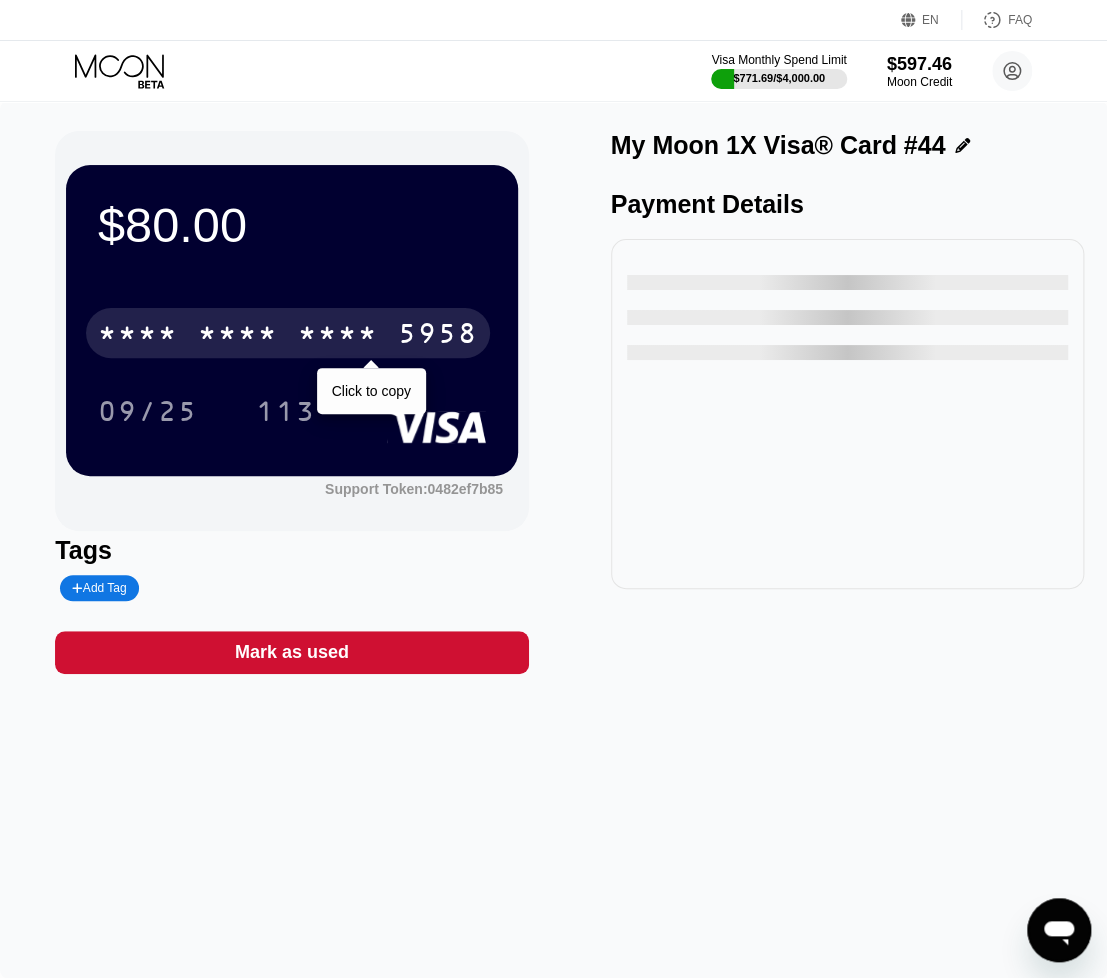 click on "* * * * * * * * * * * * 5958" at bounding box center [288, 333] 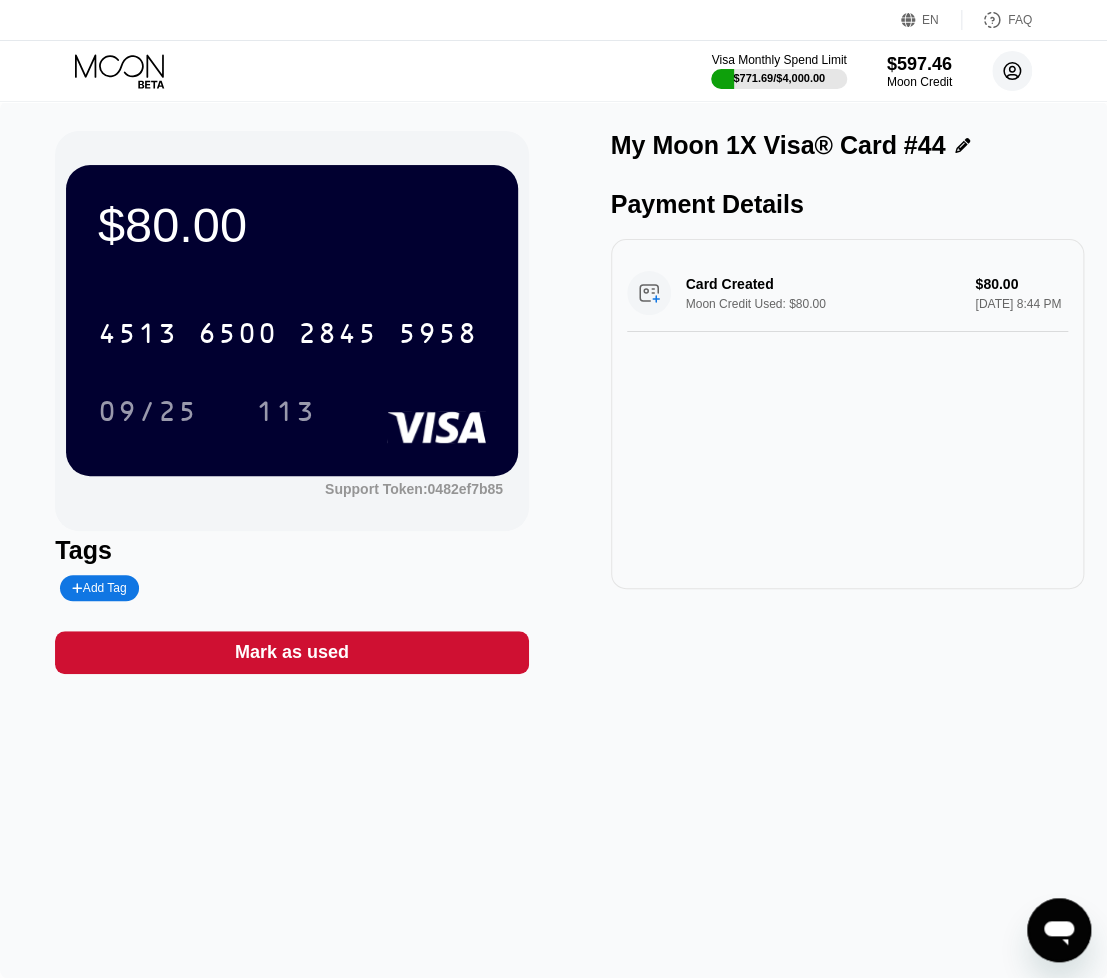 click 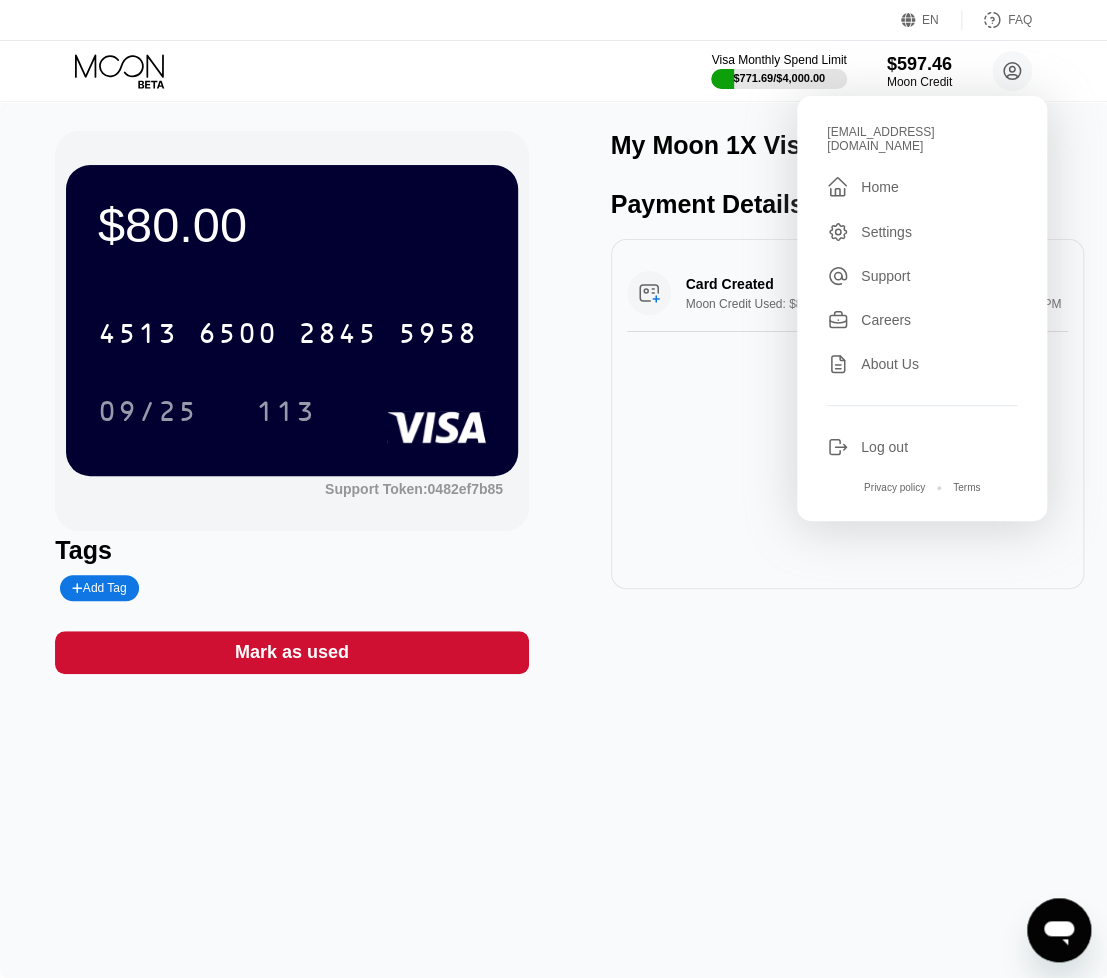 click on " Home" at bounding box center (922, 187) 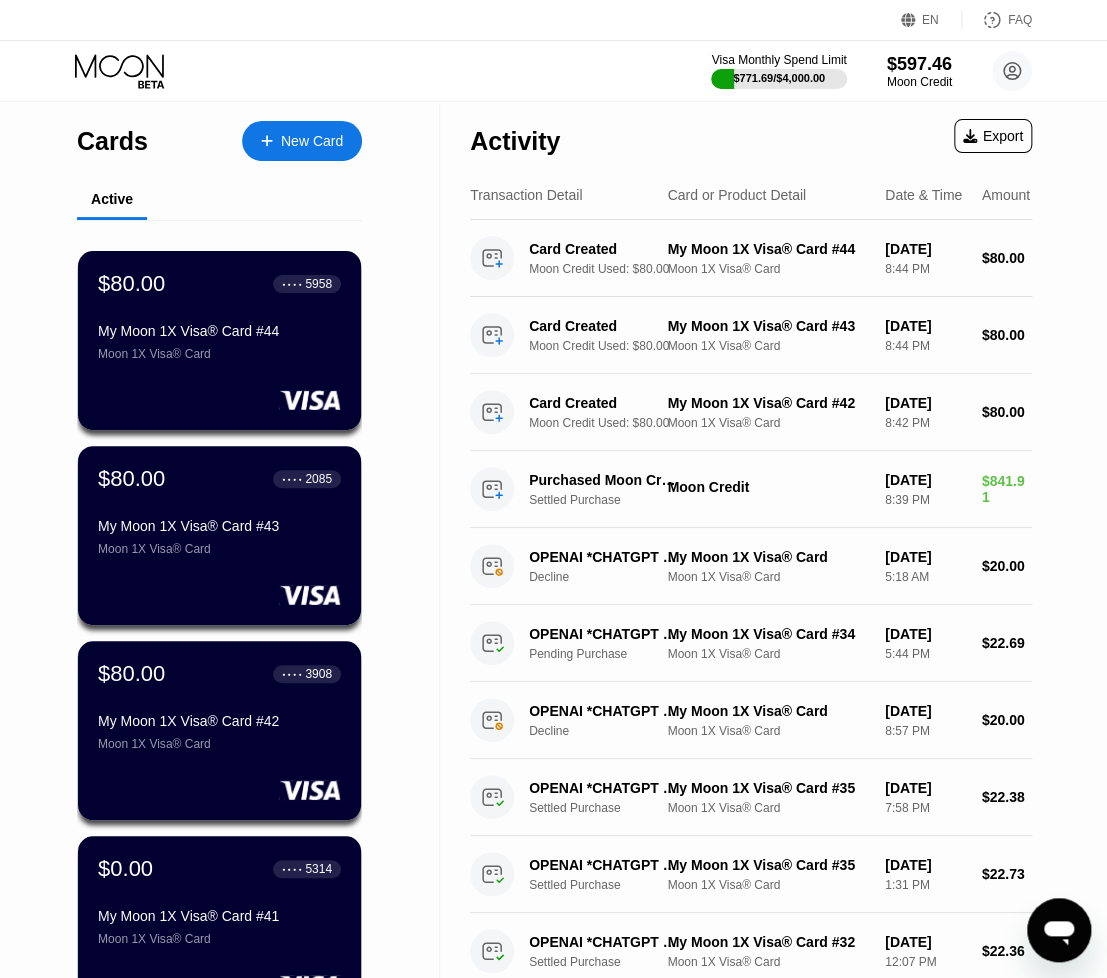 click on "New Card" at bounding box center [312, 141] 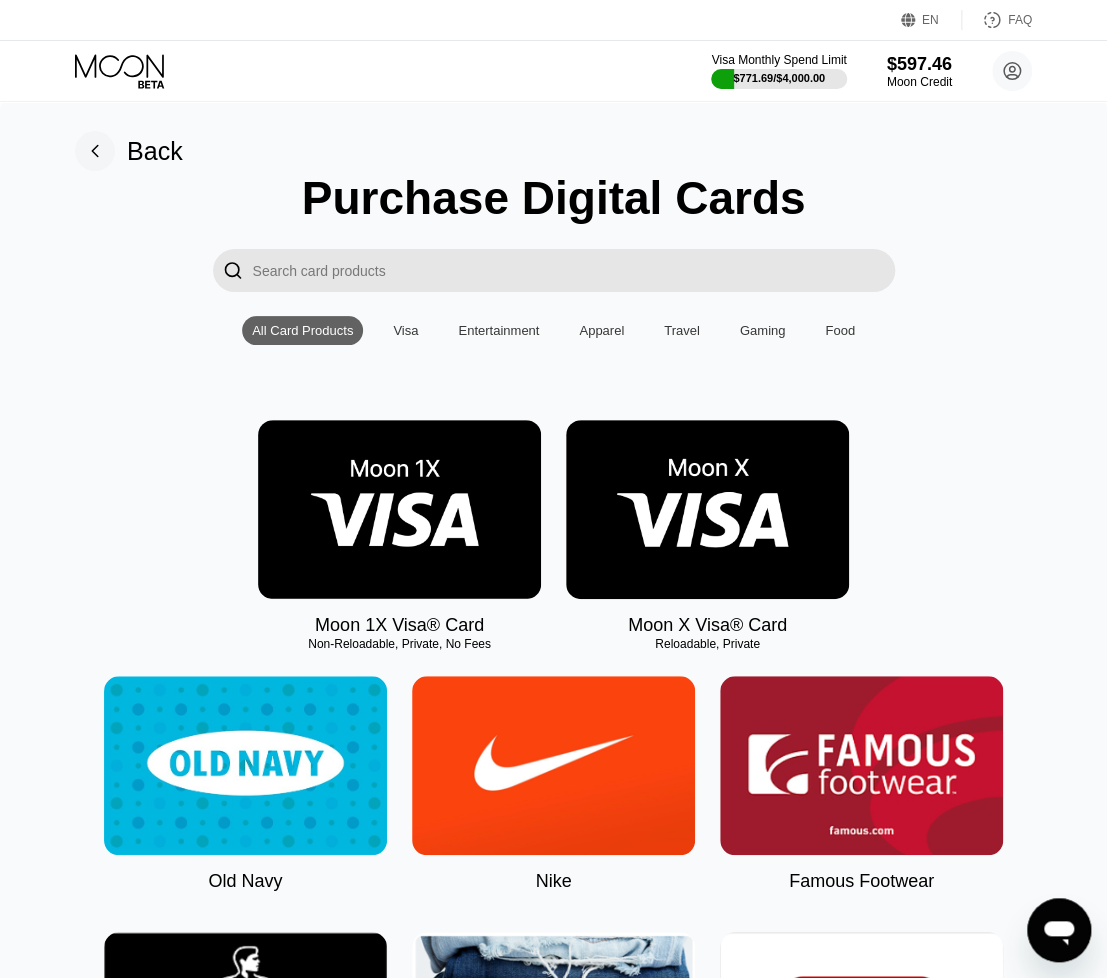 click at bounding box center (399, 509) 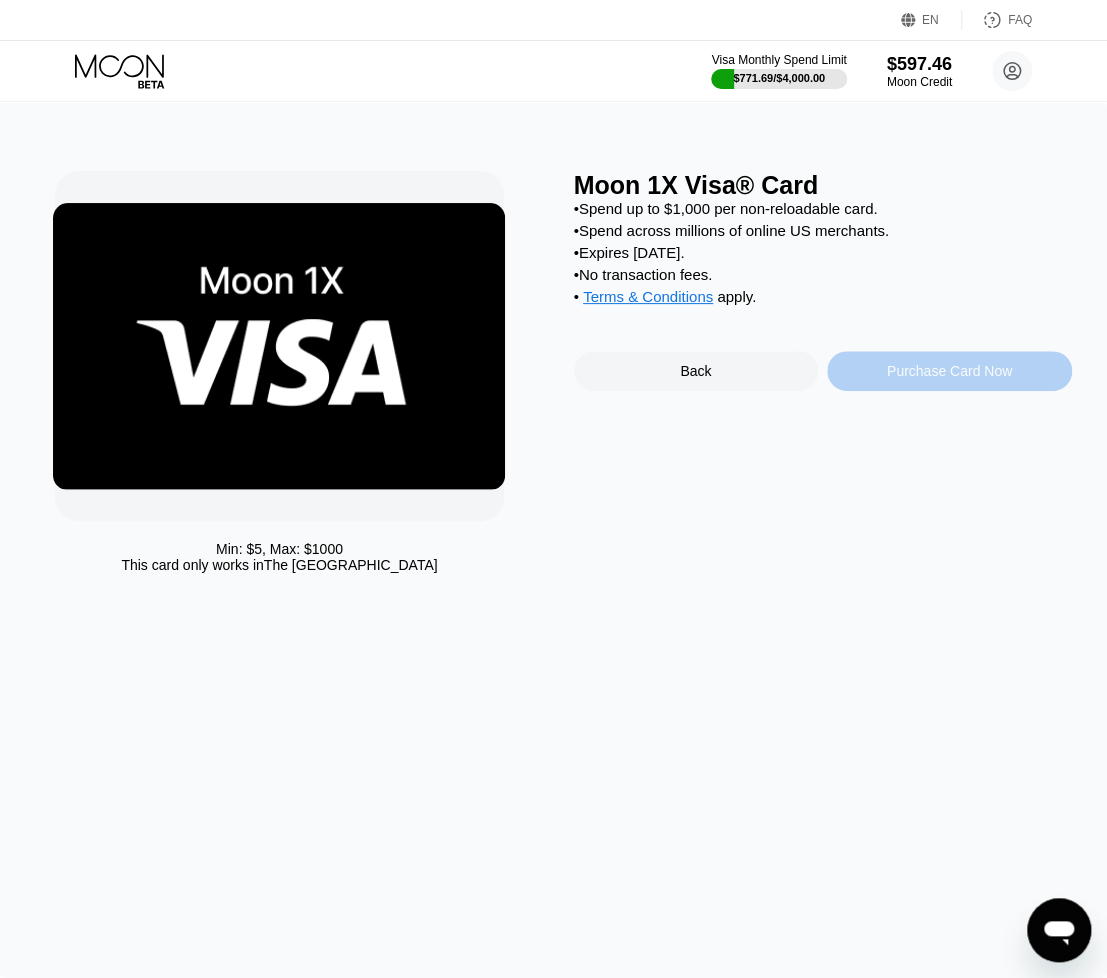 click on "Purchase Card Now" at bounding box center (949, 371) 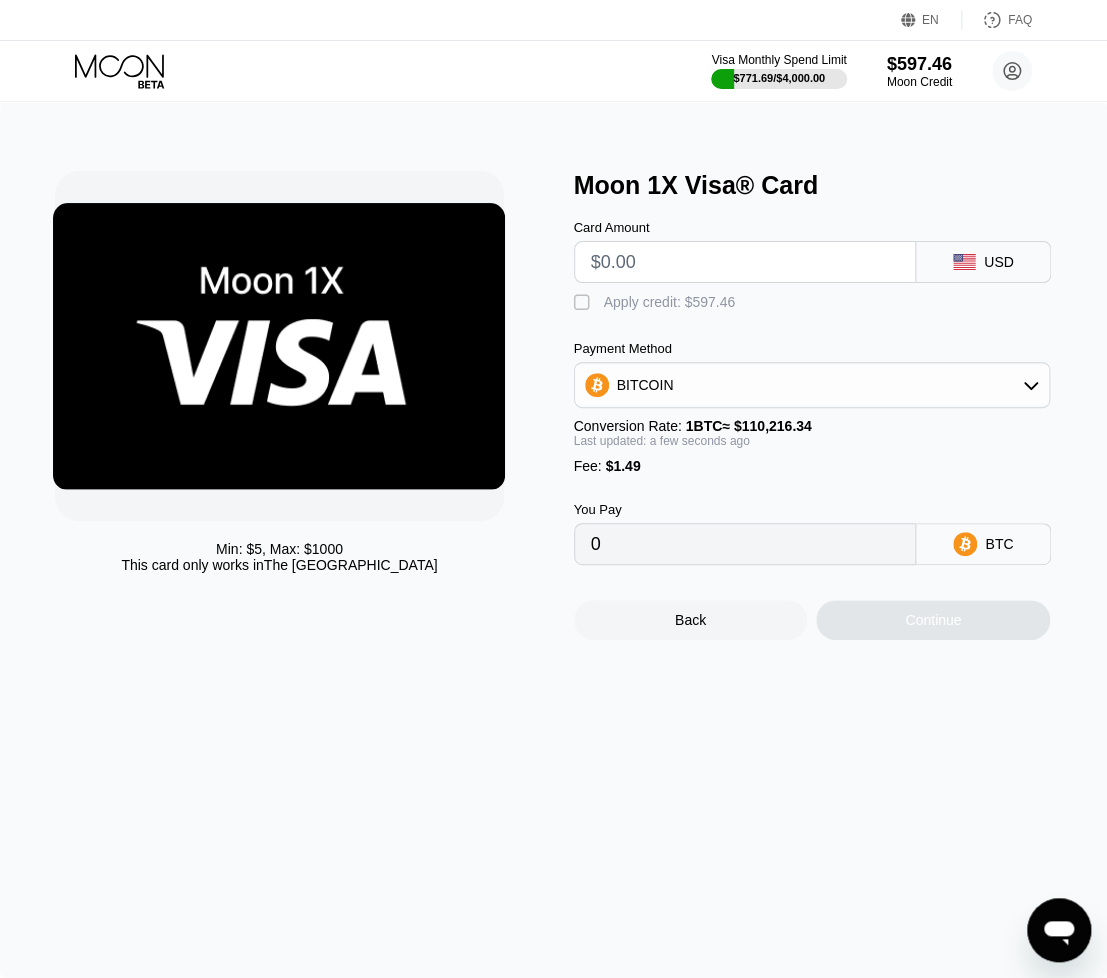 click at bounding box center [745, 262] 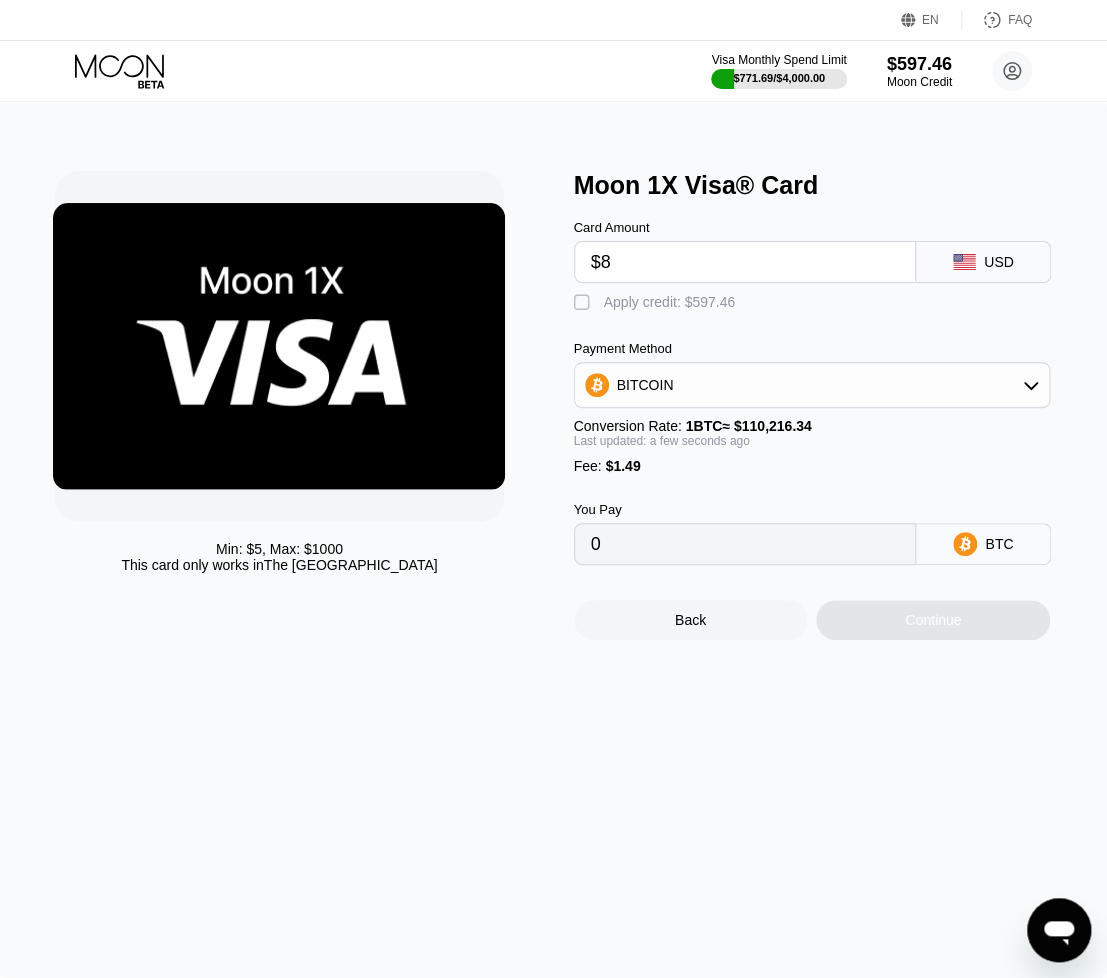 type on "$80" 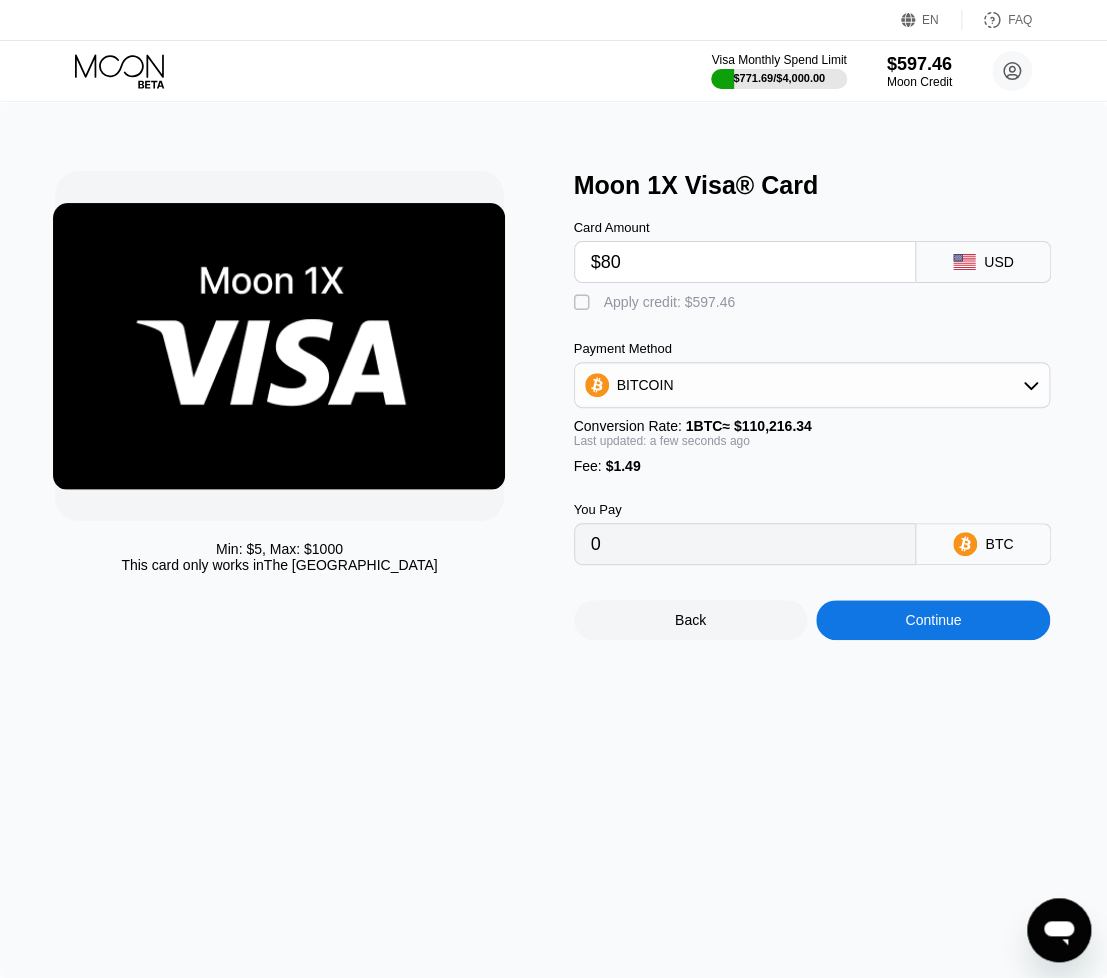 type on "0.00073937" 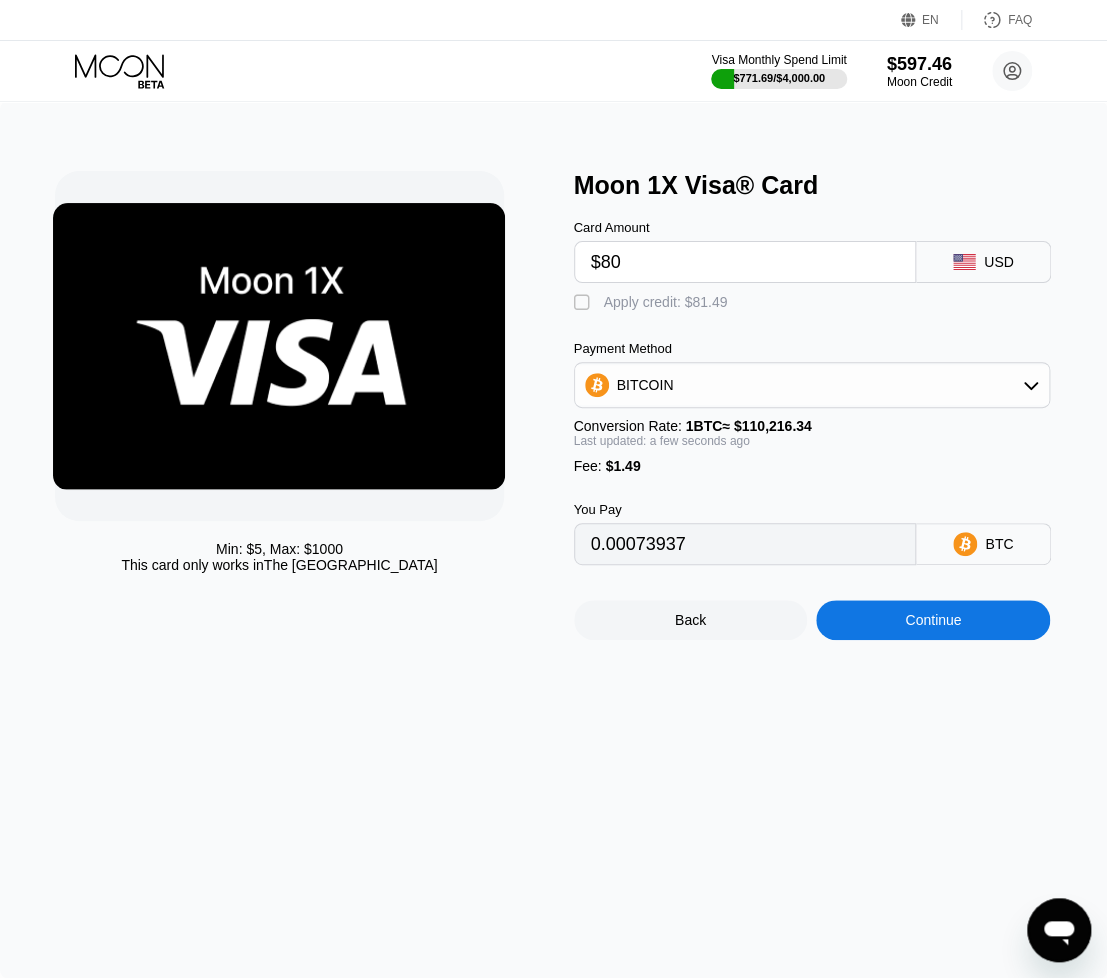 type on "$80" 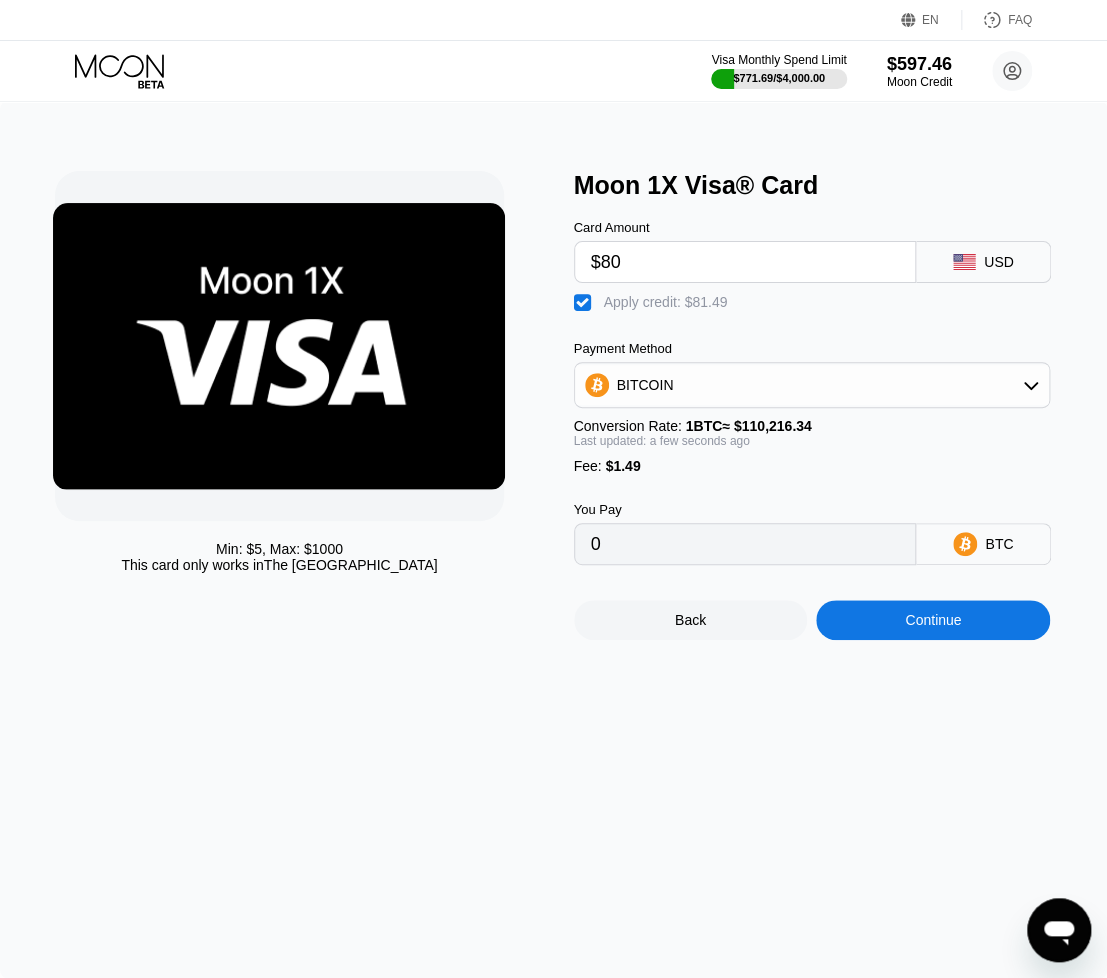 click on "Min: $ 5 , Max: $ 1000 This card only works in  The United States Moon 1X Visa® Card Card Amount $80 USD  Apply credit: $81.49 Payment Method BITCOIN Conversion Rate:   1  BTC  ≈   $110,216.34 Last updated:   a few seconds ago Fee :   $1.49 You Pay 0 BTC Back Continue" at bounding box center [553, 539] 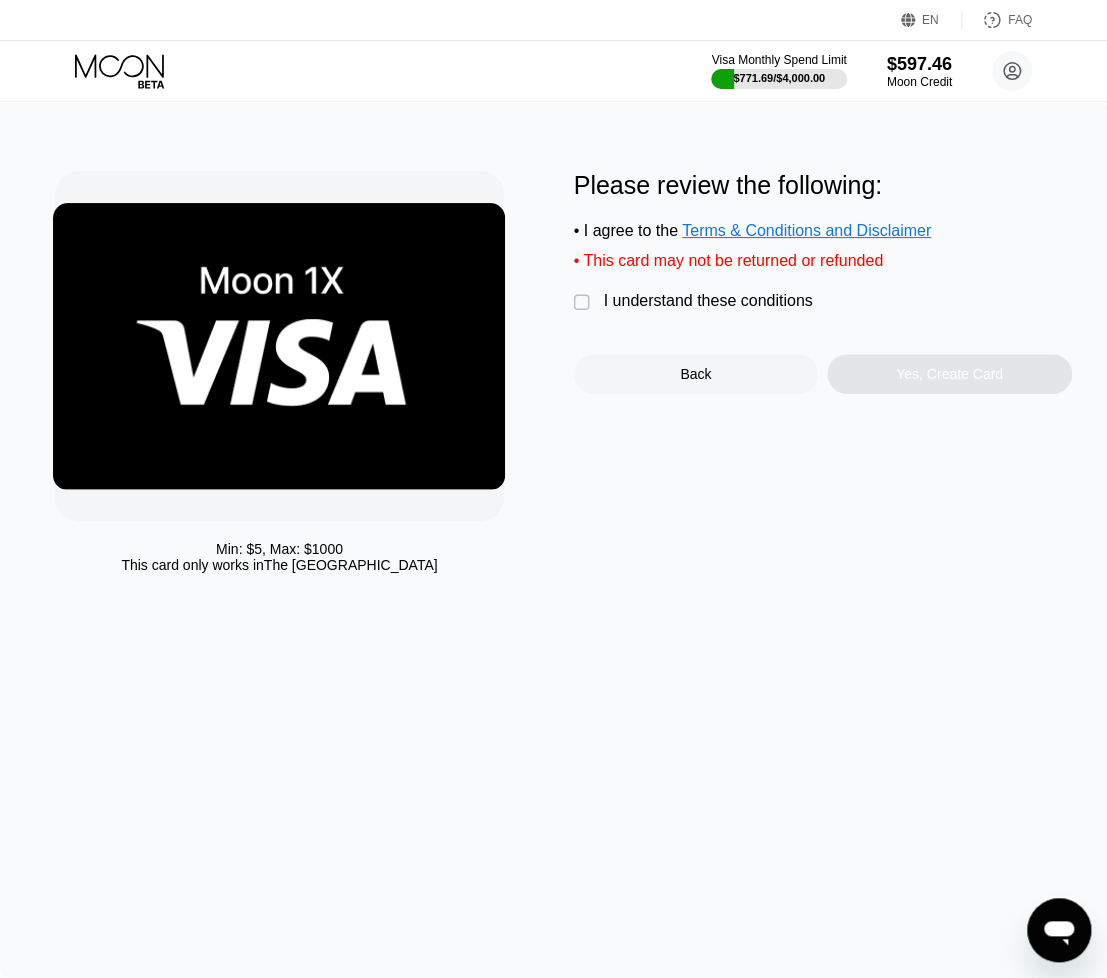 click on "I understand these conditions" at bounding box center [708, 301] 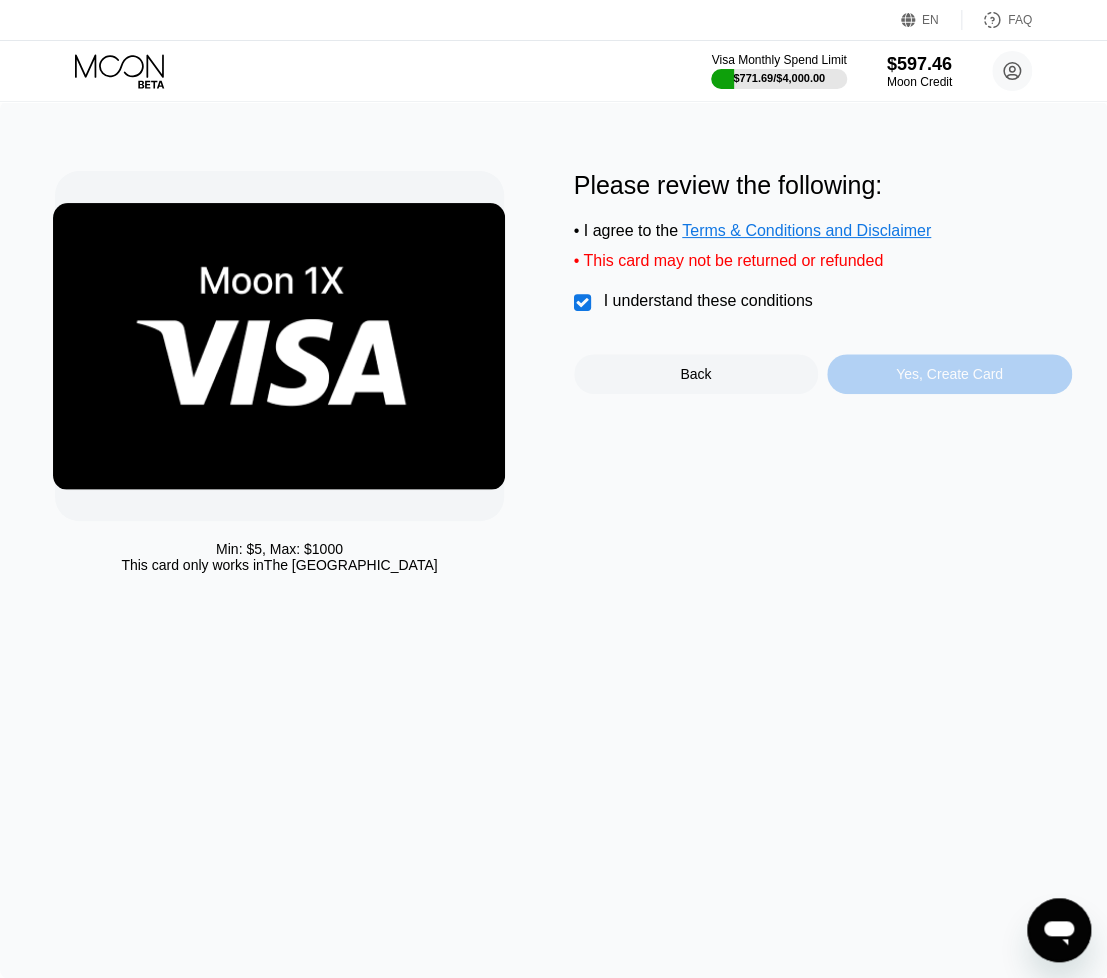 click on "Yes, Create Card" at bounding box center (949, 374) 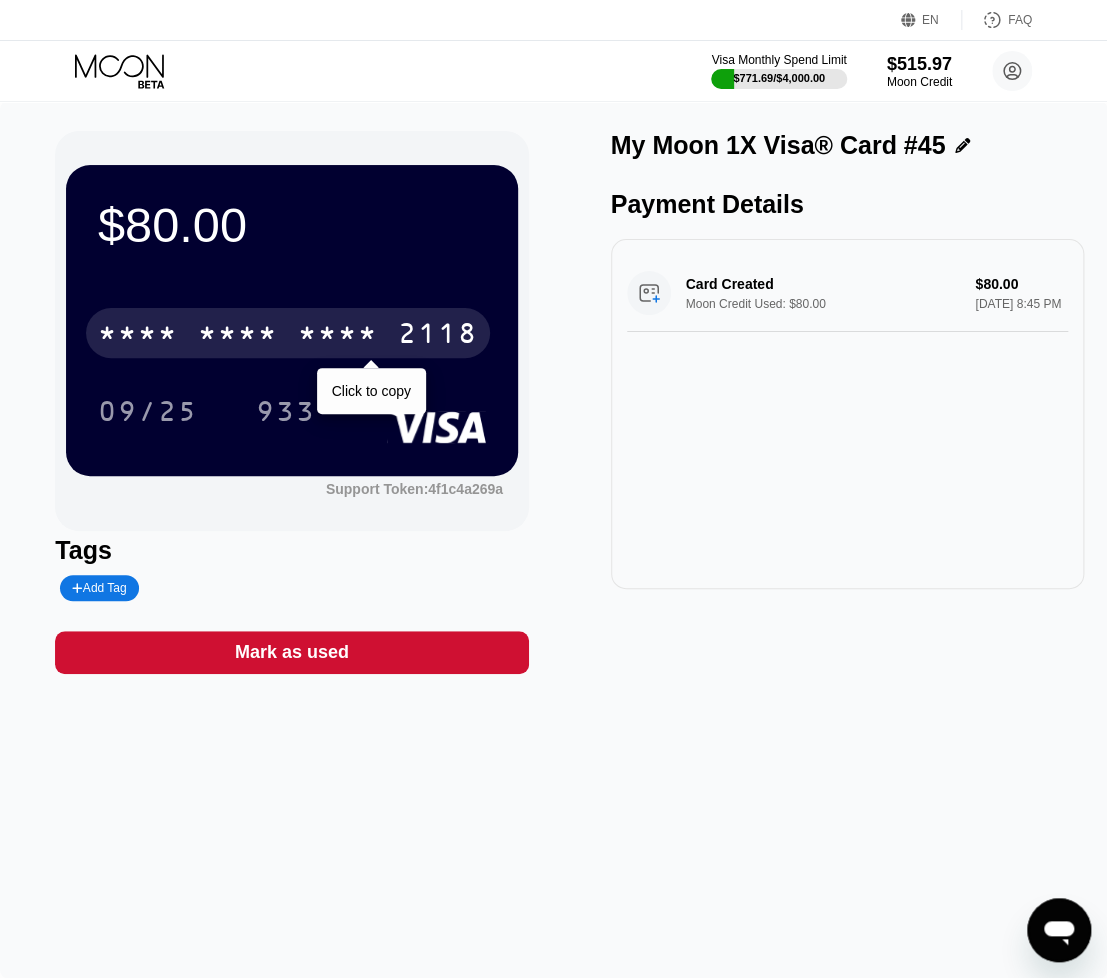 click on "* * * *" at bounding box center [338, 336] 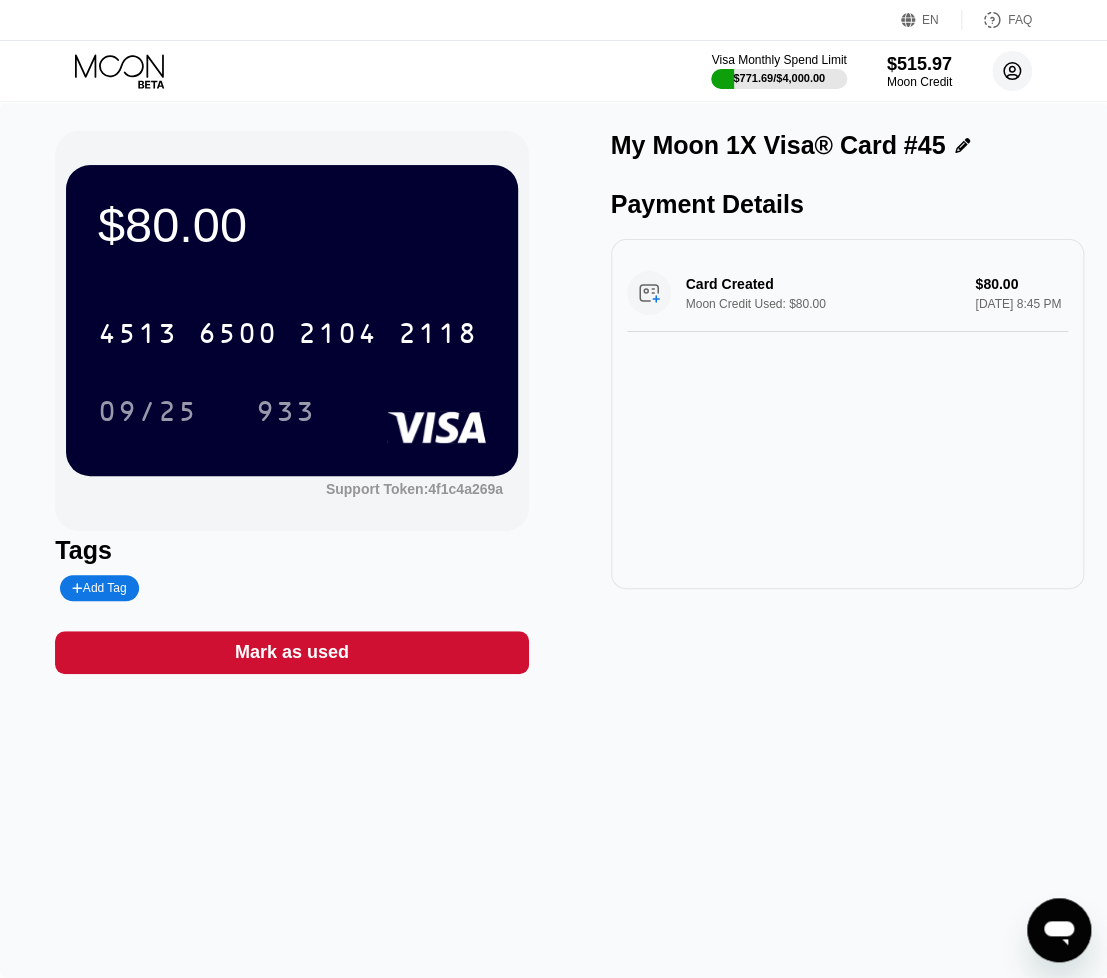 click 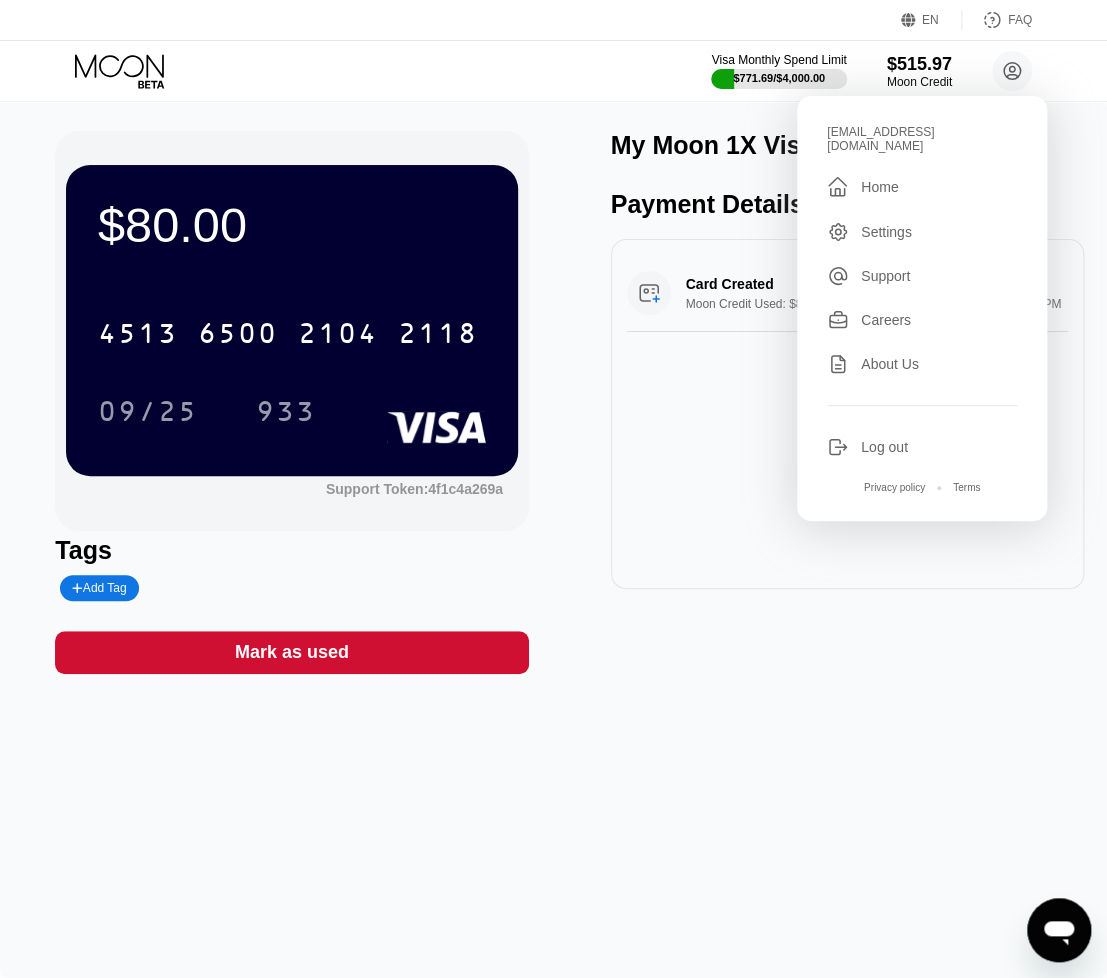 click on "[EMAIL_ADDRESS][DOMAIN_NAME]  Home Settings Support Careers About Us Log out Privacy policy Terms" at bounding box center [922, 308] 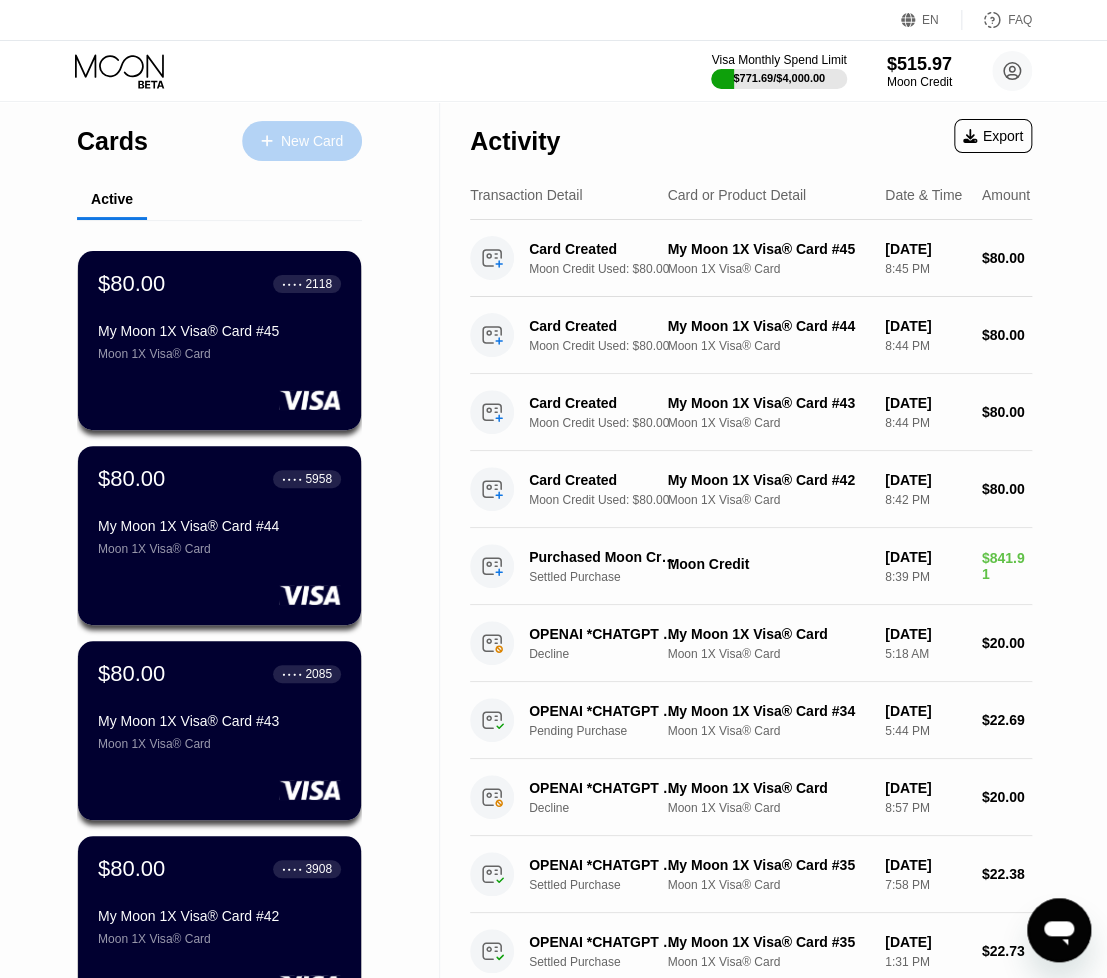 click on "New Card" at bounding box center [312, 141] 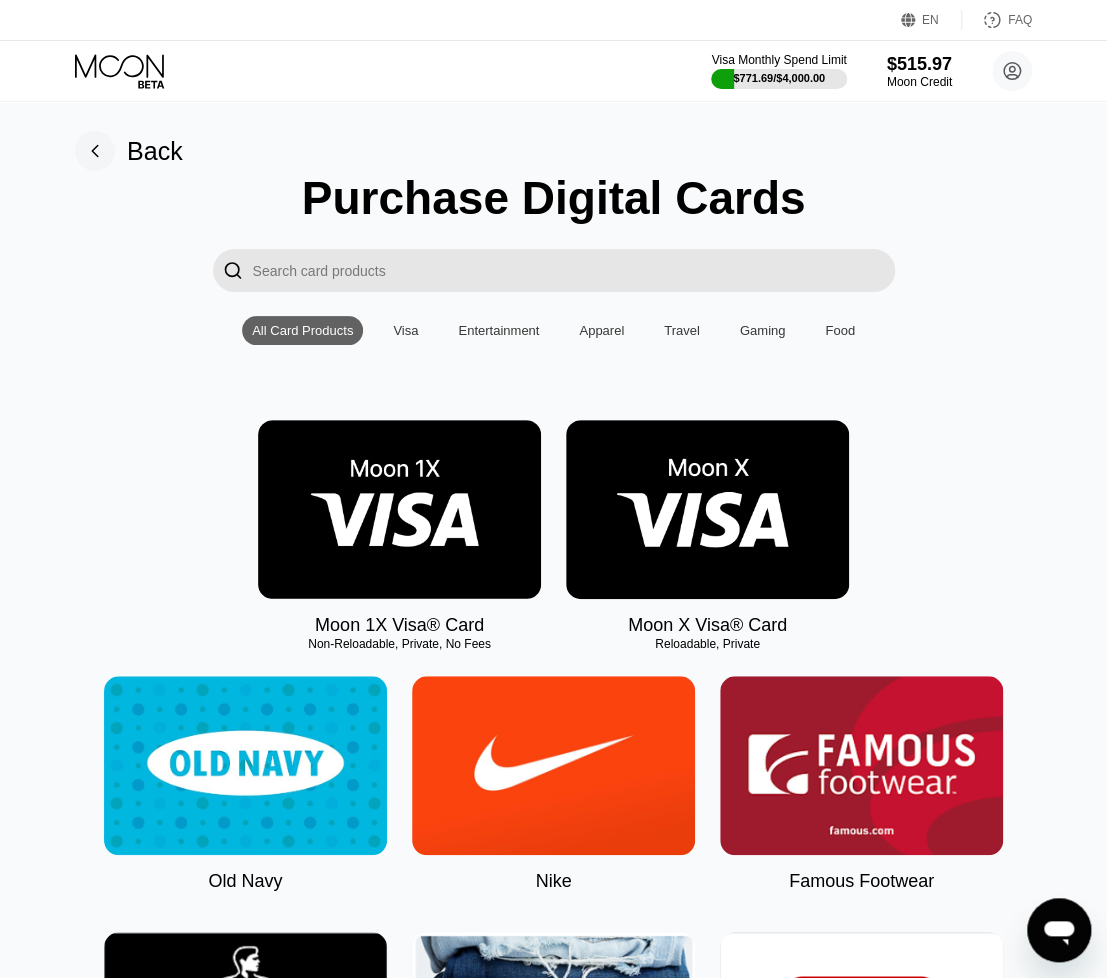 click at bounding box center (399, 509) 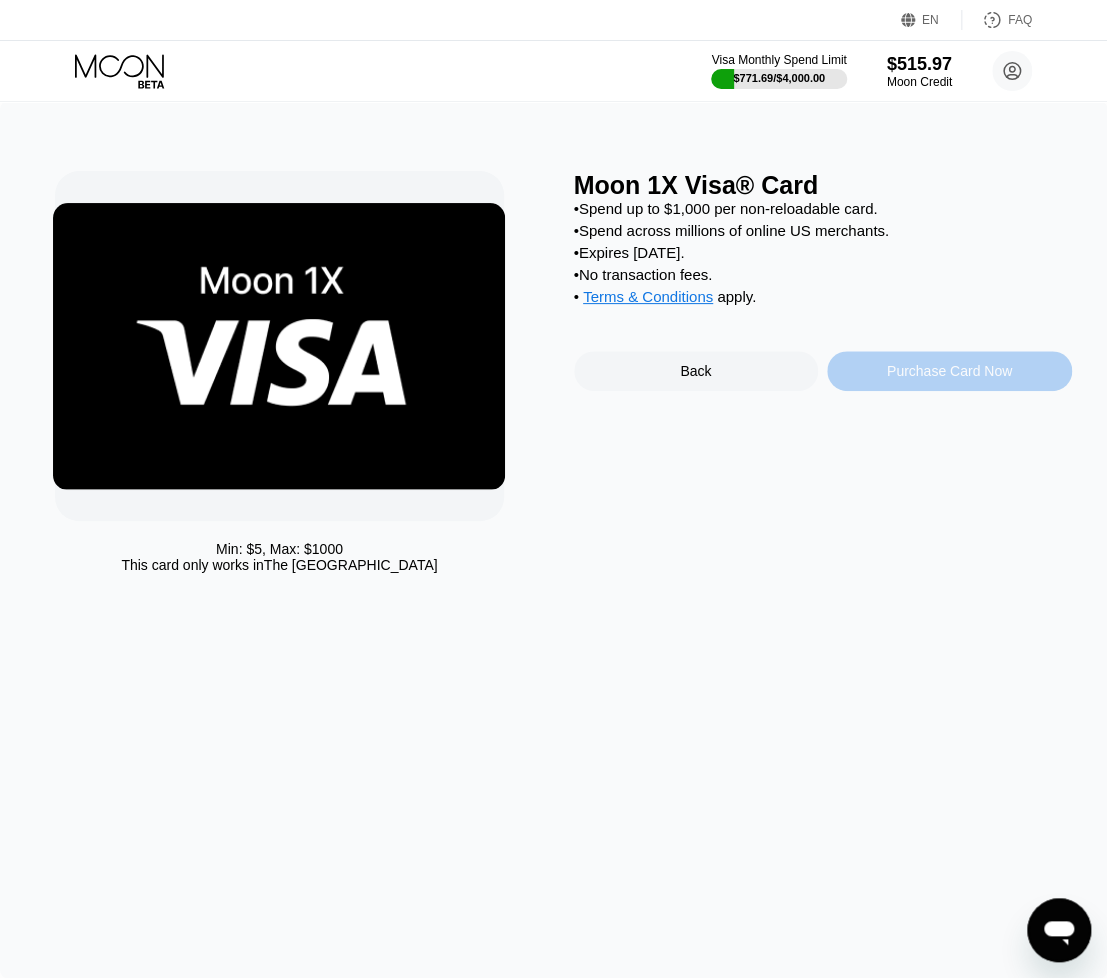 click on "Purchase Card Now" at bounding box center (949, 371) 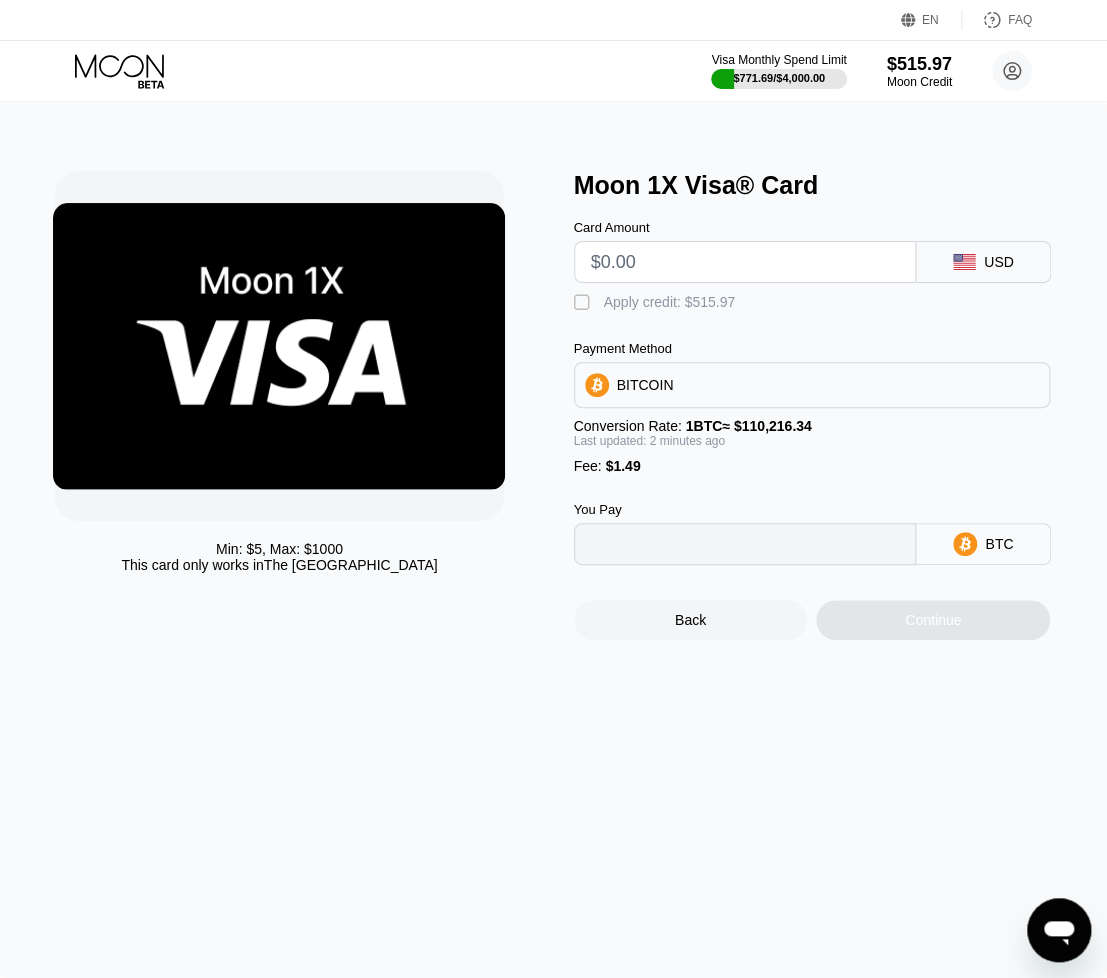 type on "0" 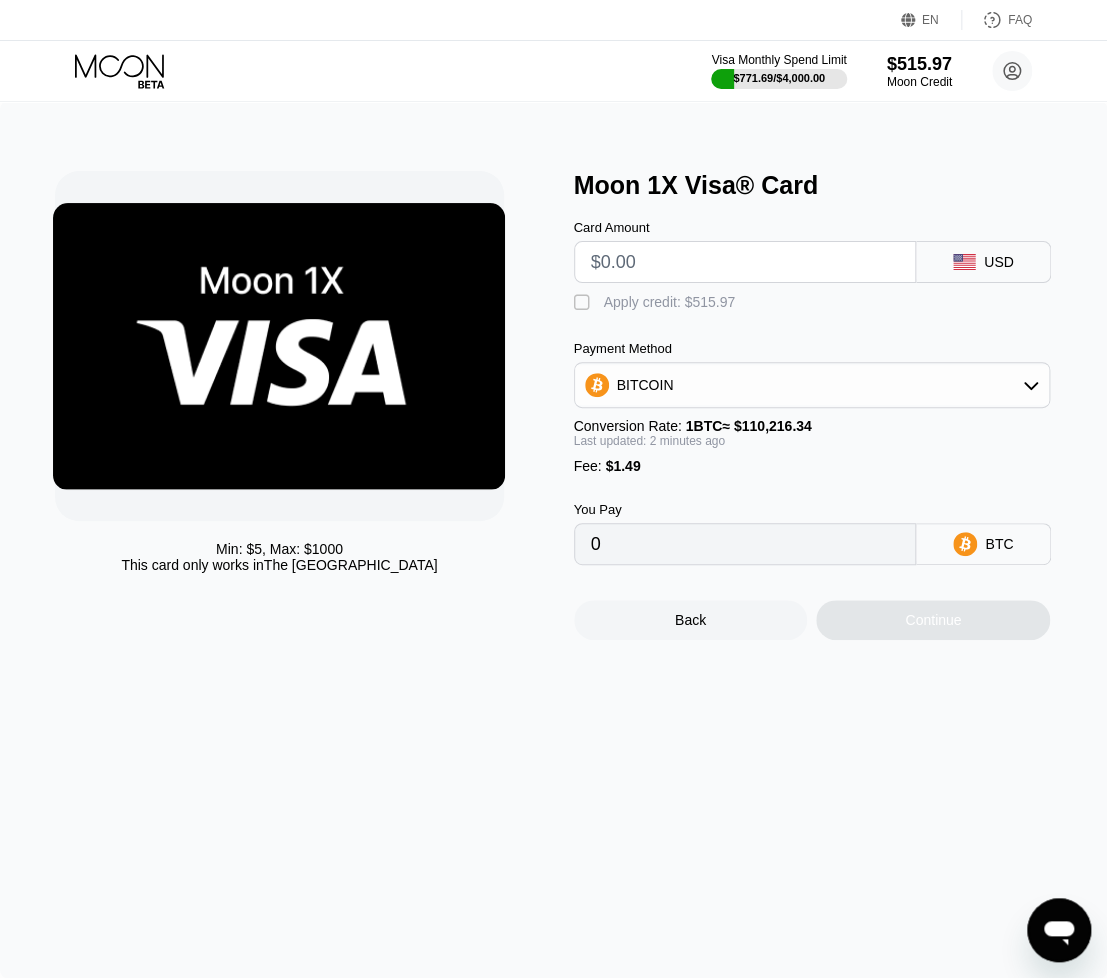 click at bounding box center [745, 262] 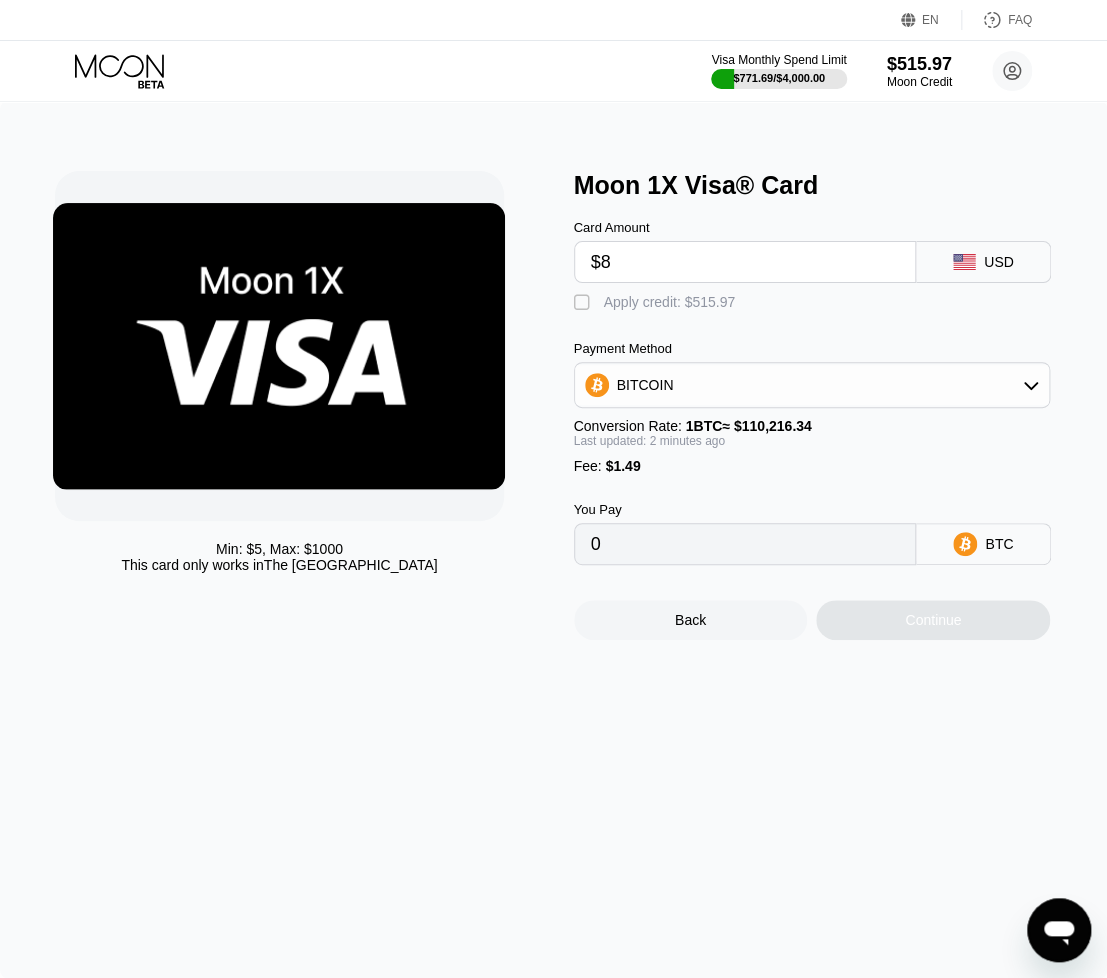 type on "$80" 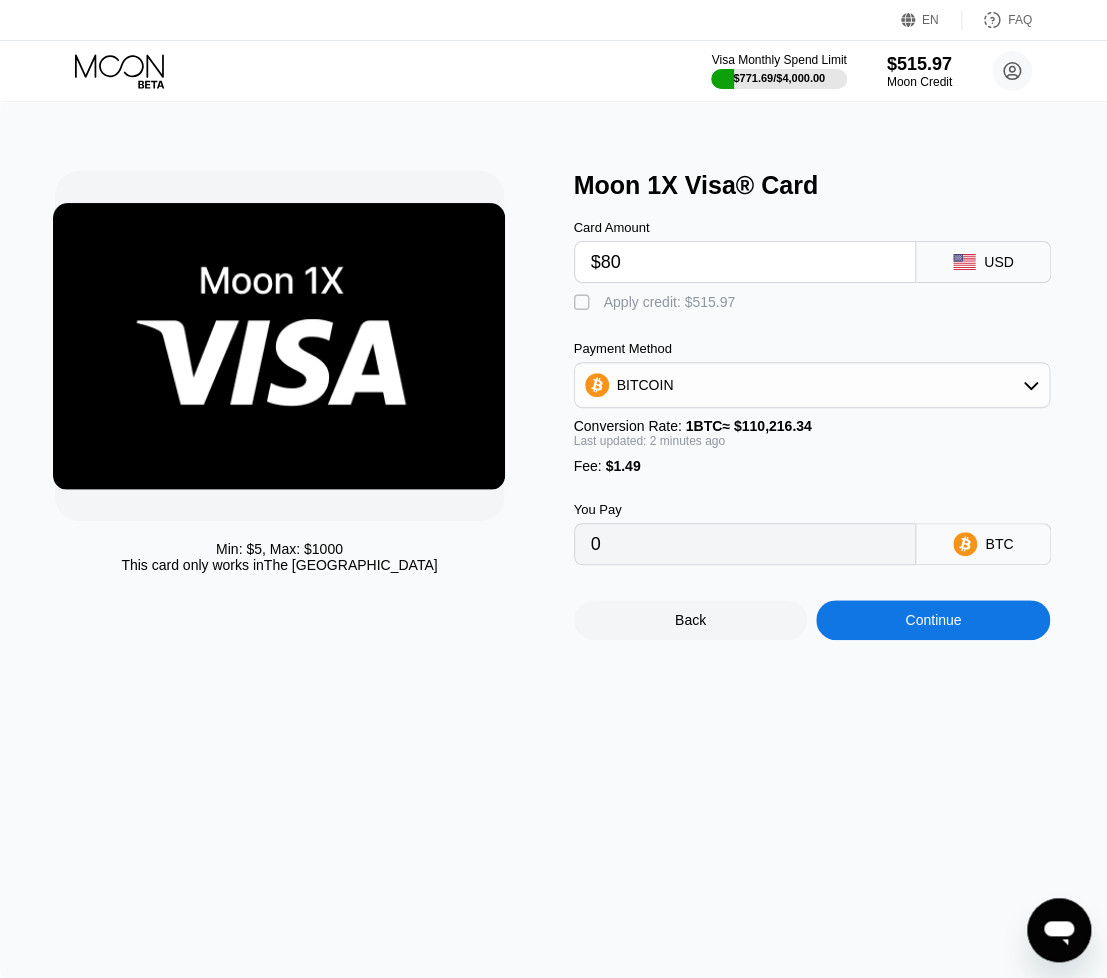 type on "0.00073937" 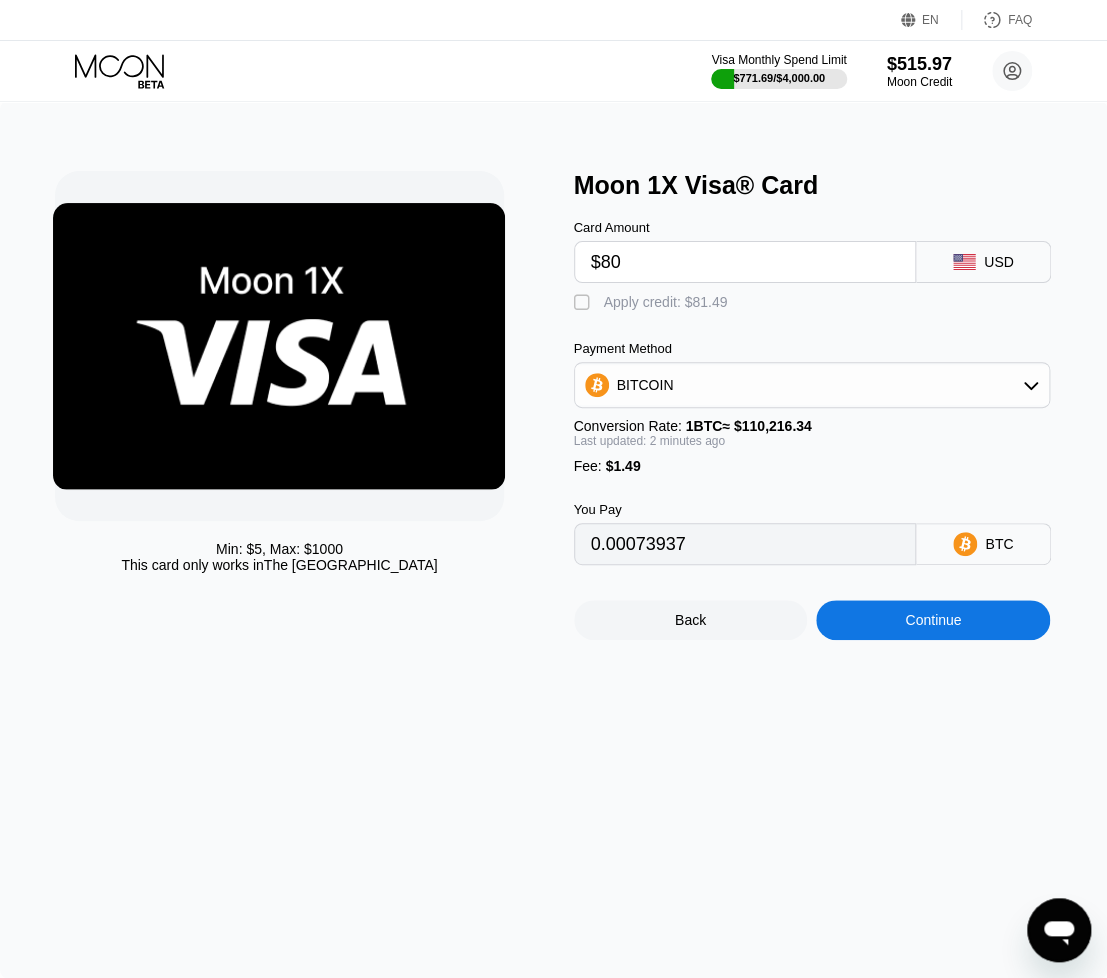 type on "$80" 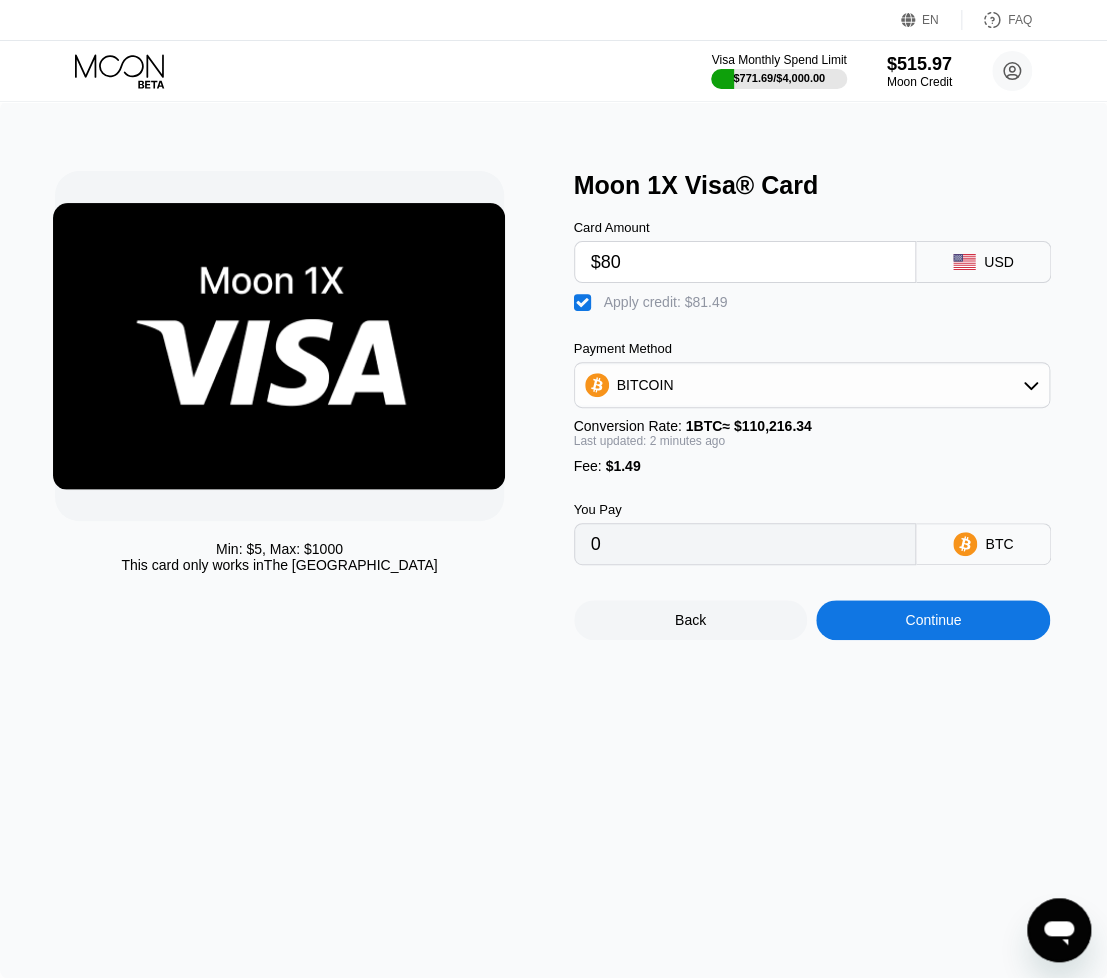 click on "Continue" at bounding box center (933, 620) 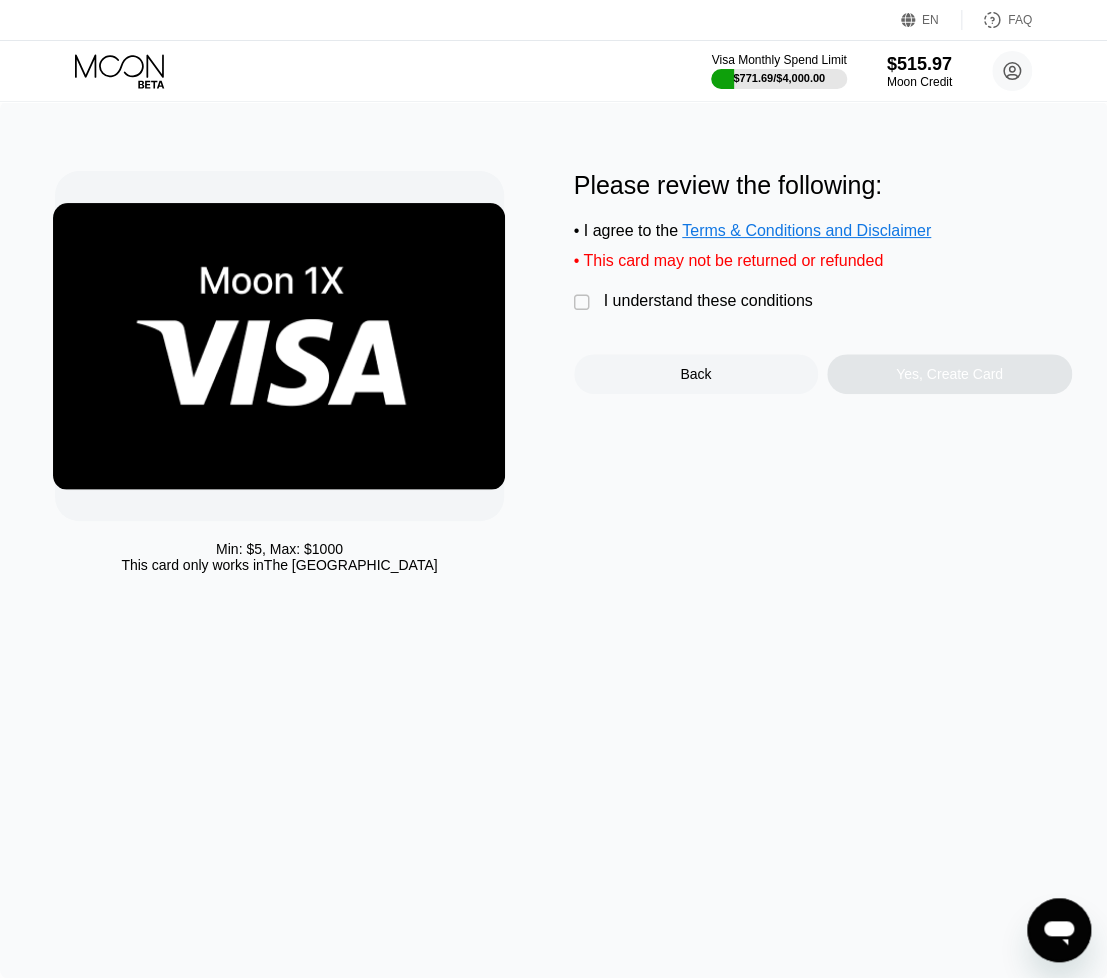 click on "Please review the following: • I agree to the   Terms & Conditions and Disclaimer • This card may not be returned or refunded  I understand these conditions Back Yes, Create Card" at bounding box center (823, 282) 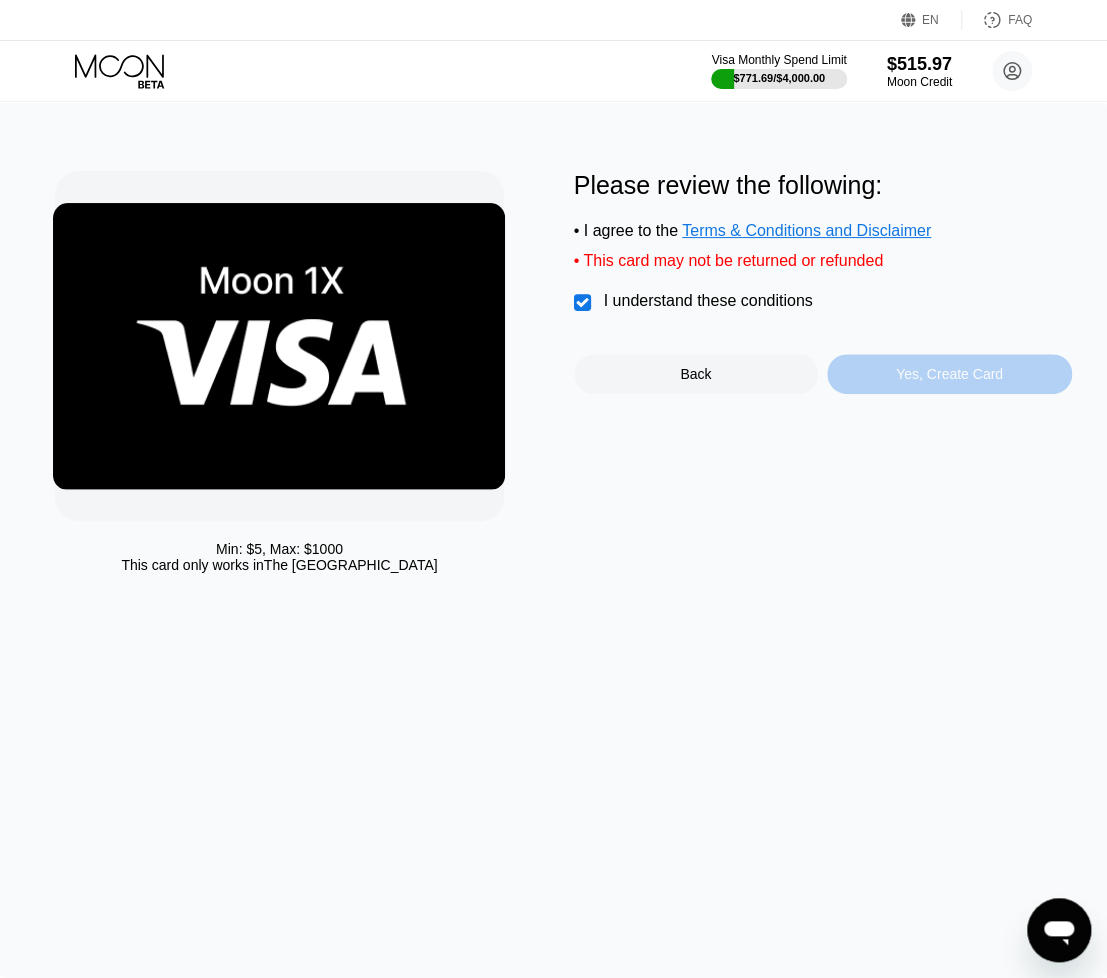 click on "Yes, Create Card" at bounding box center (949, 374) 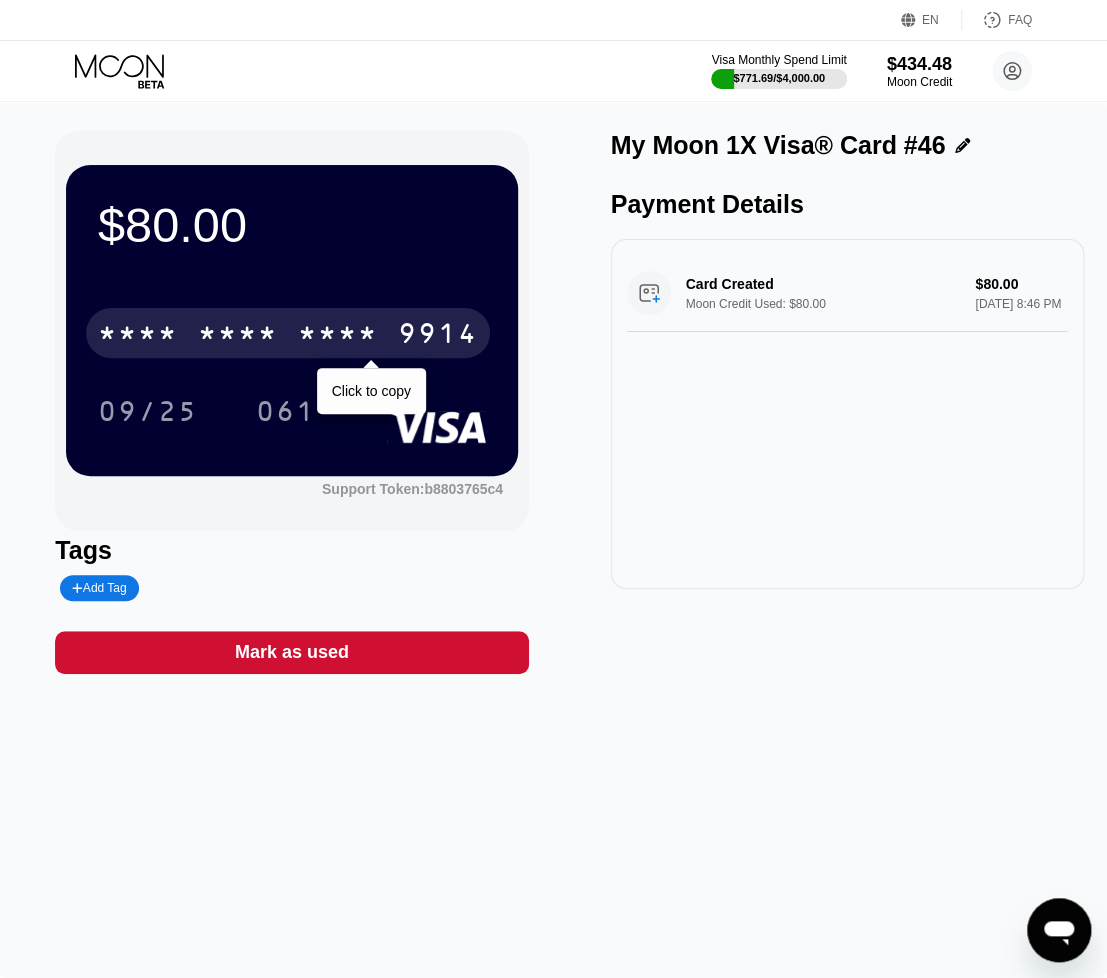 click on "* * * *" at bounding box center [238, 336] 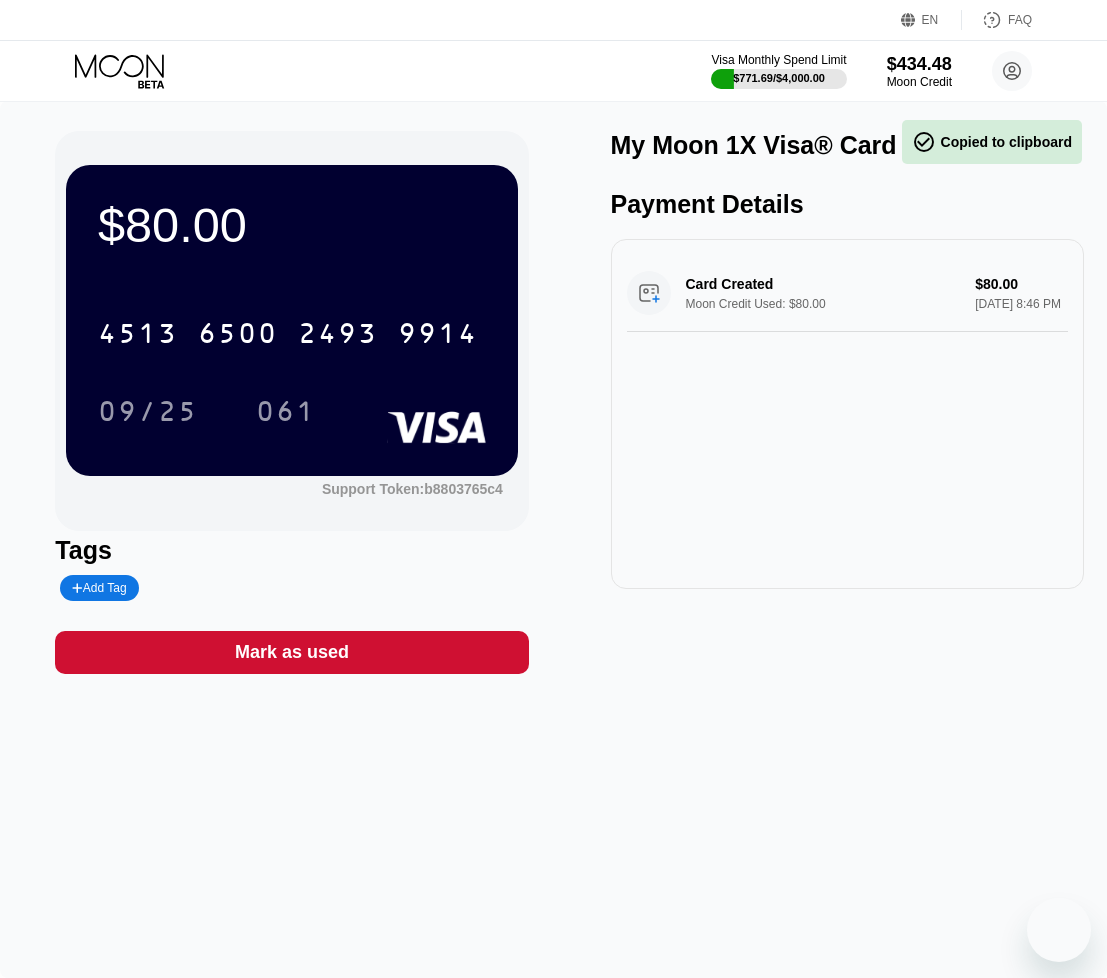 scroll, scrollTop: 0, scrollLeft: 0, axis: both 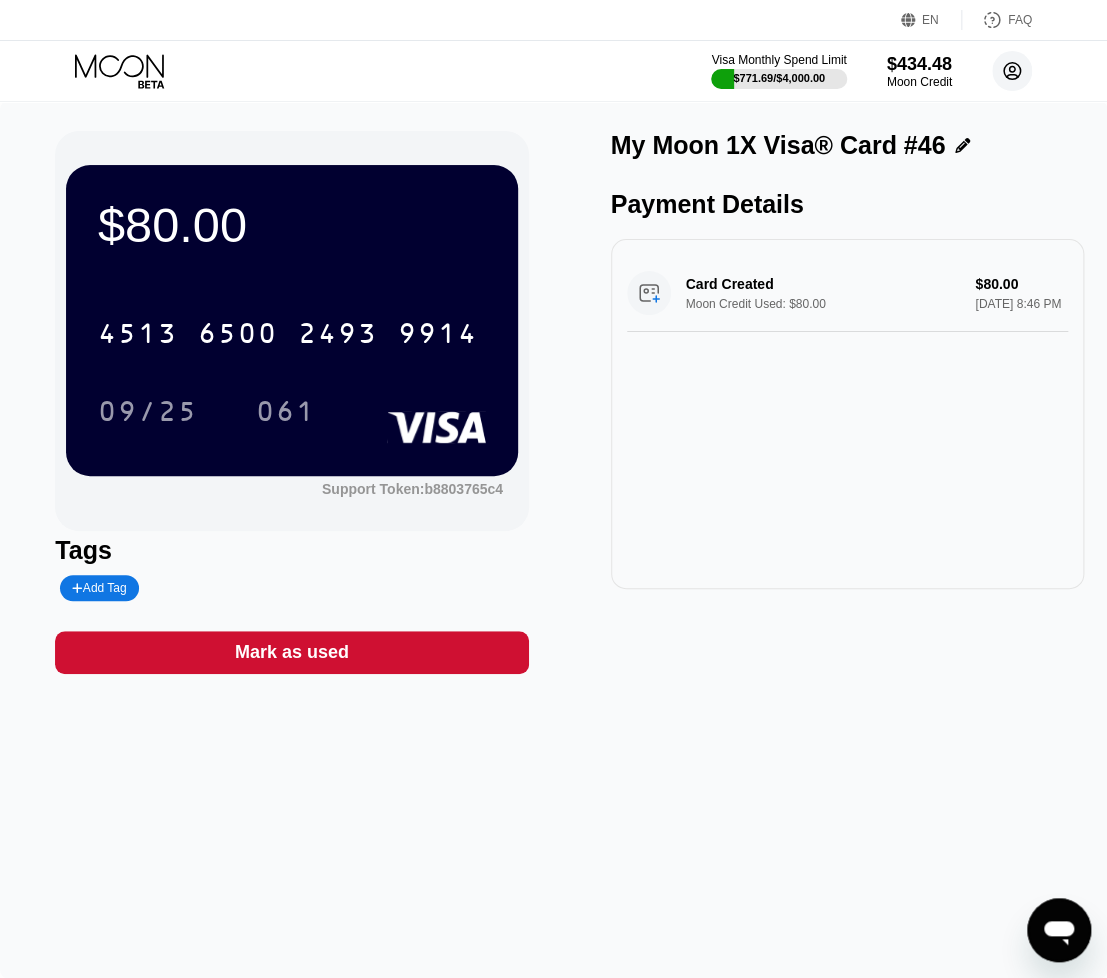 click 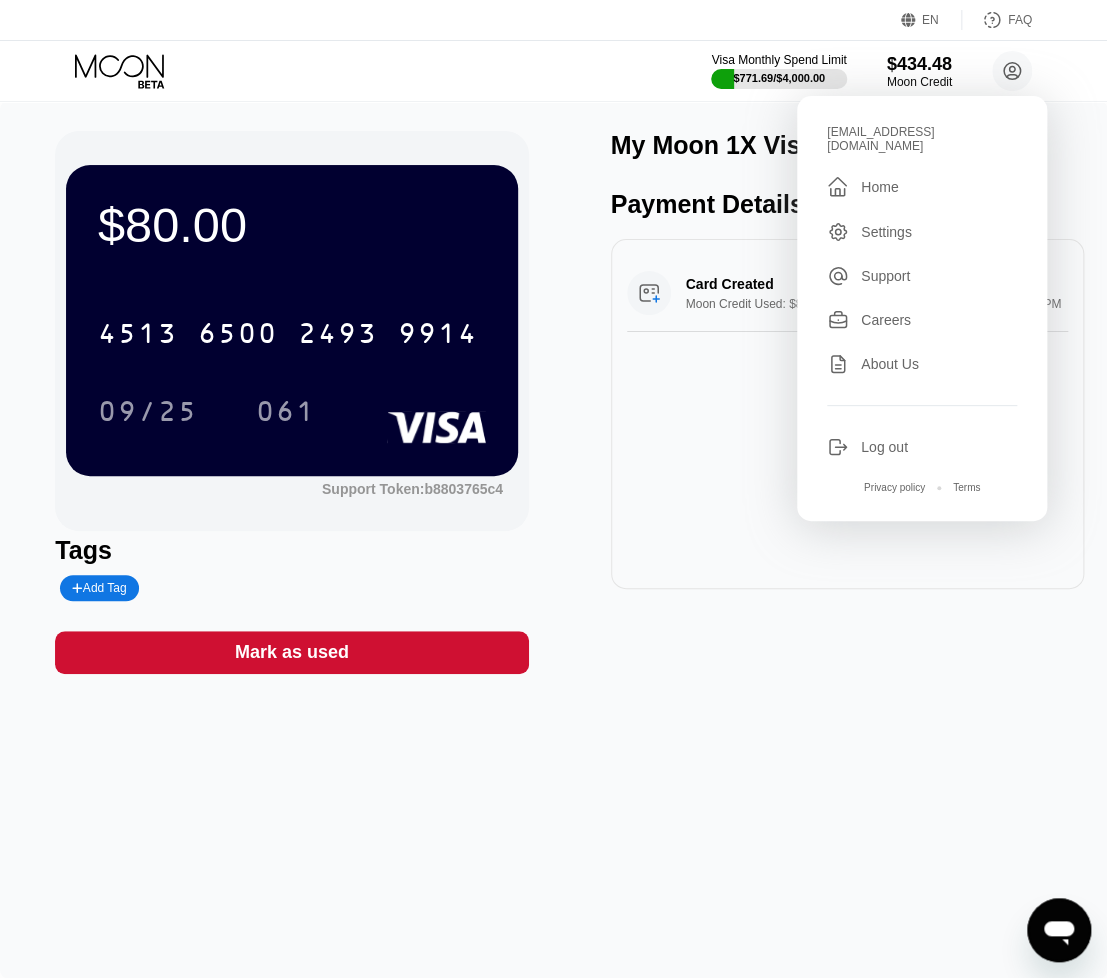 click on "" at bounding box center [844, 187] 